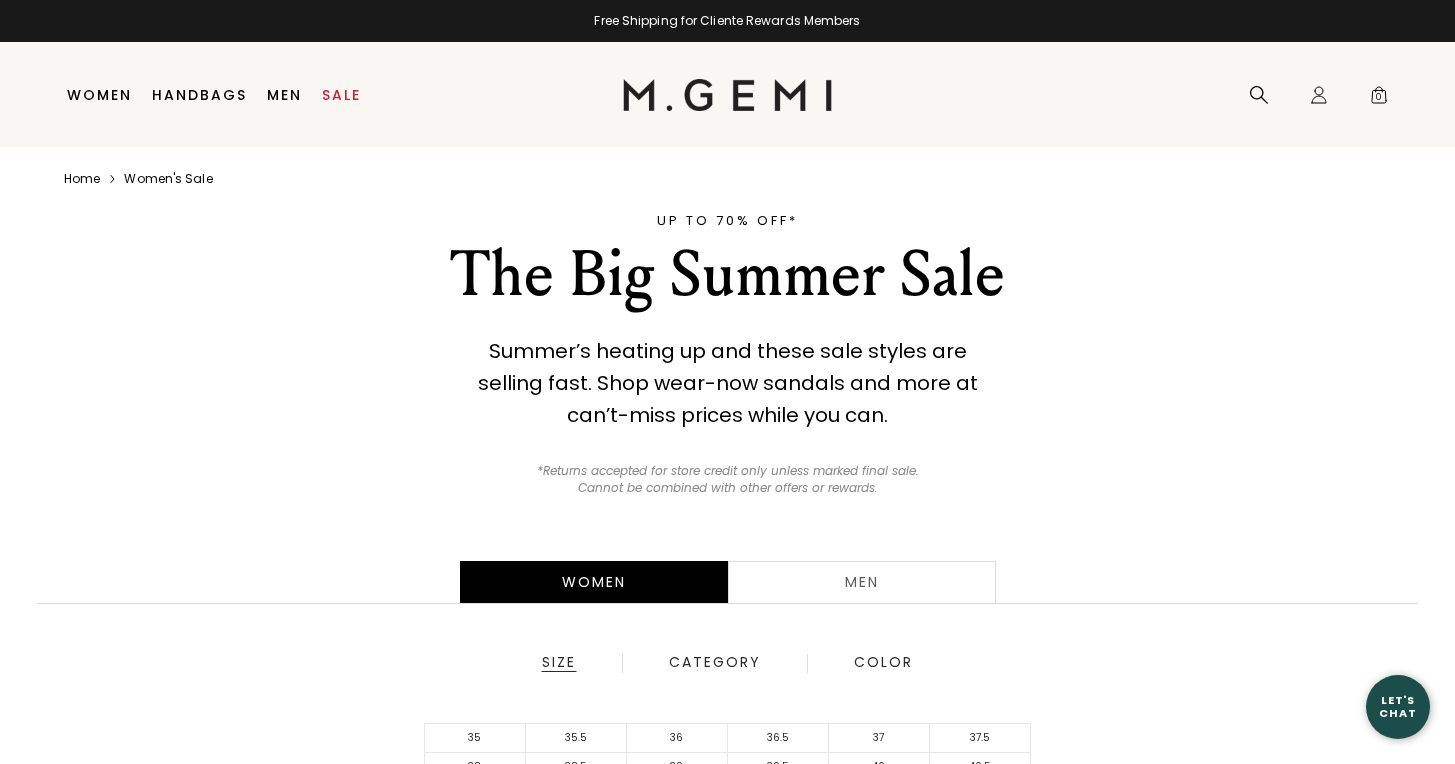 scroll, scrollTop: 0, scrollLeft: 0, axis: both 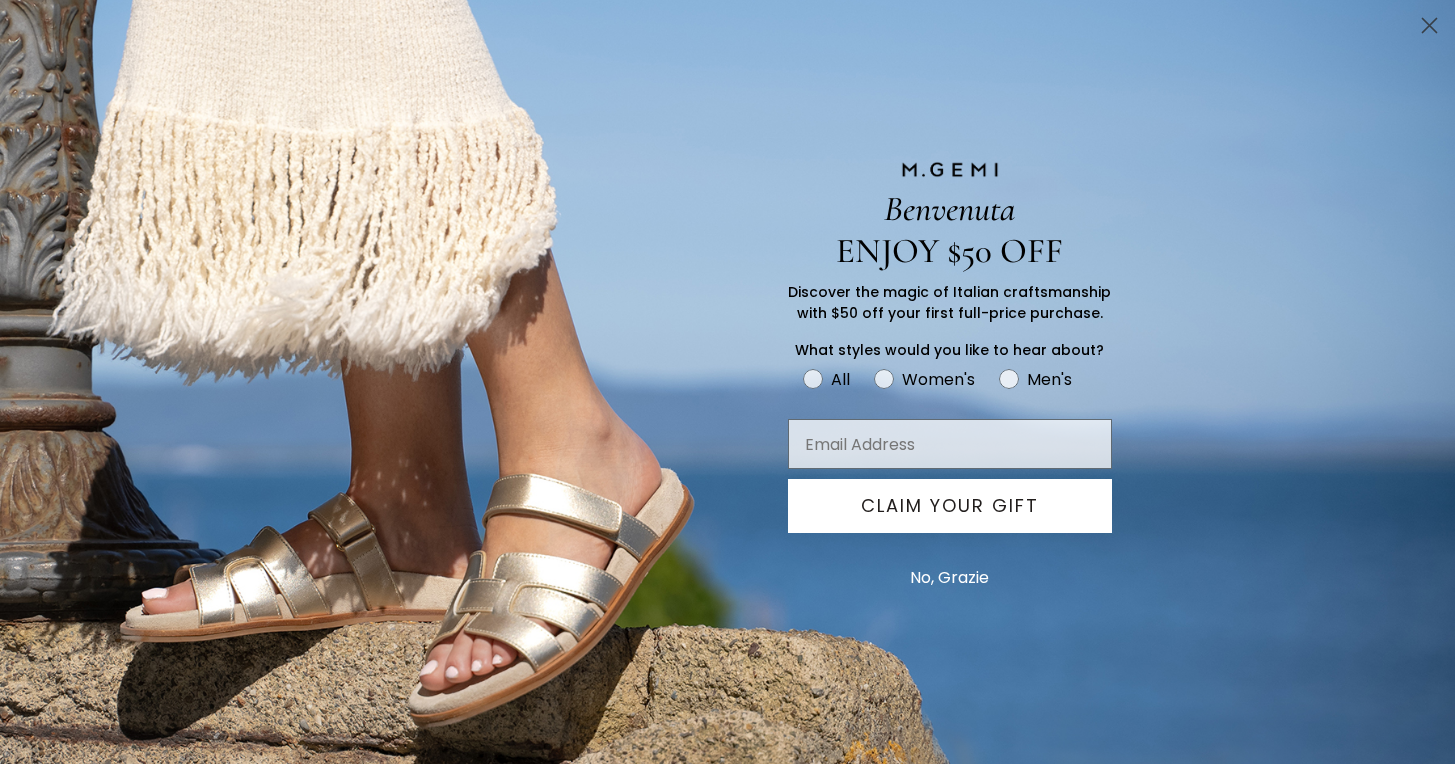 click on "No, Grazie" at bounding box center [949, 578] 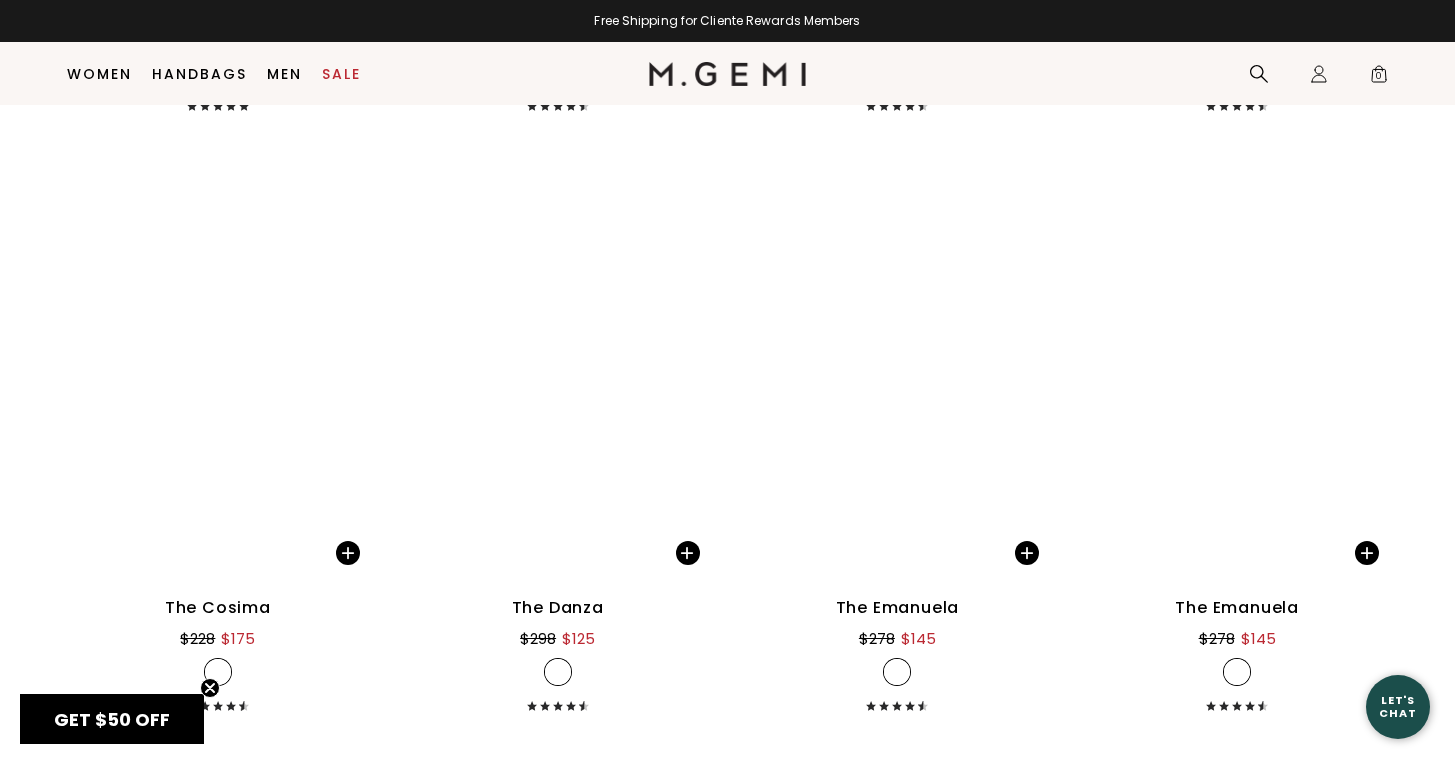 scroll, scrollTop: 9696, scrollLeft: 0, axis: vertical 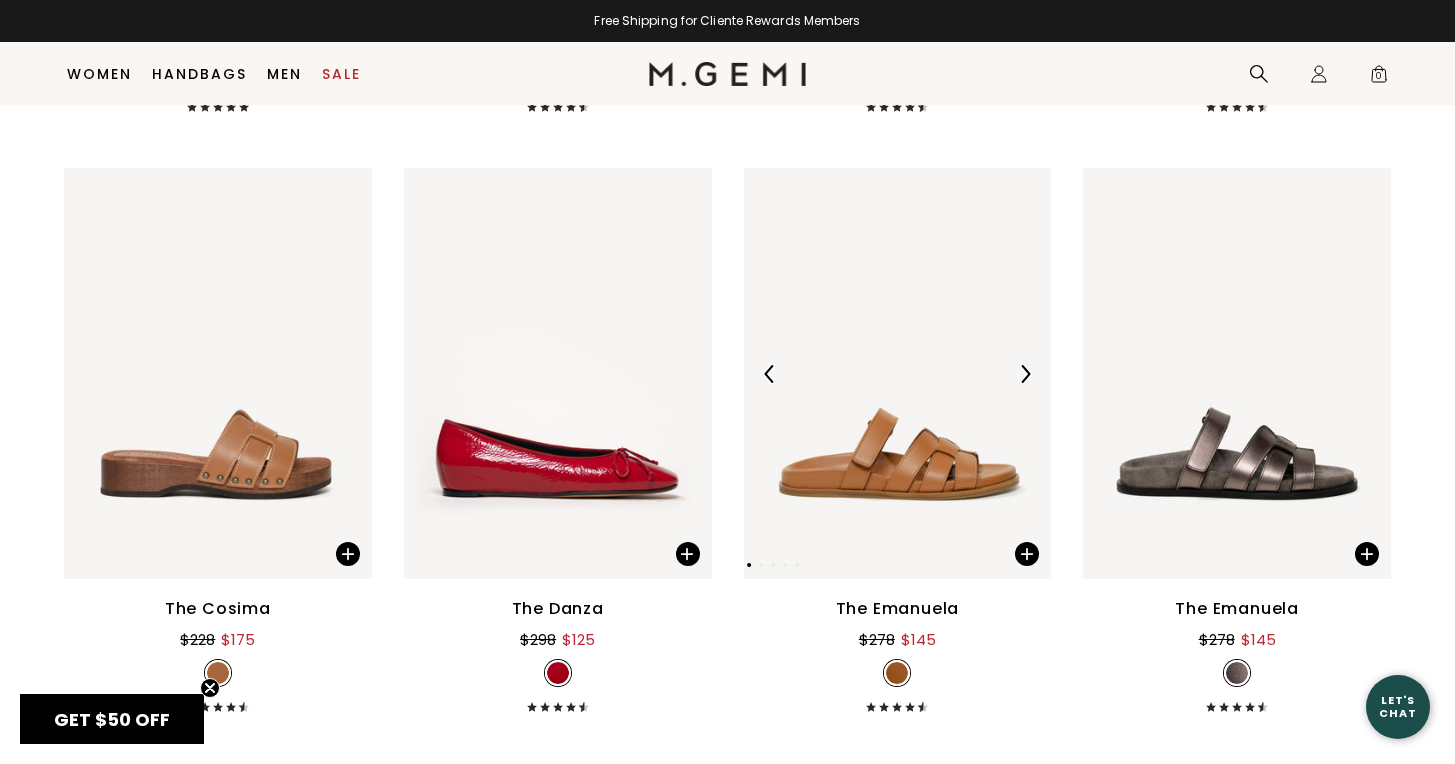 click at bounding box center (898, 373) 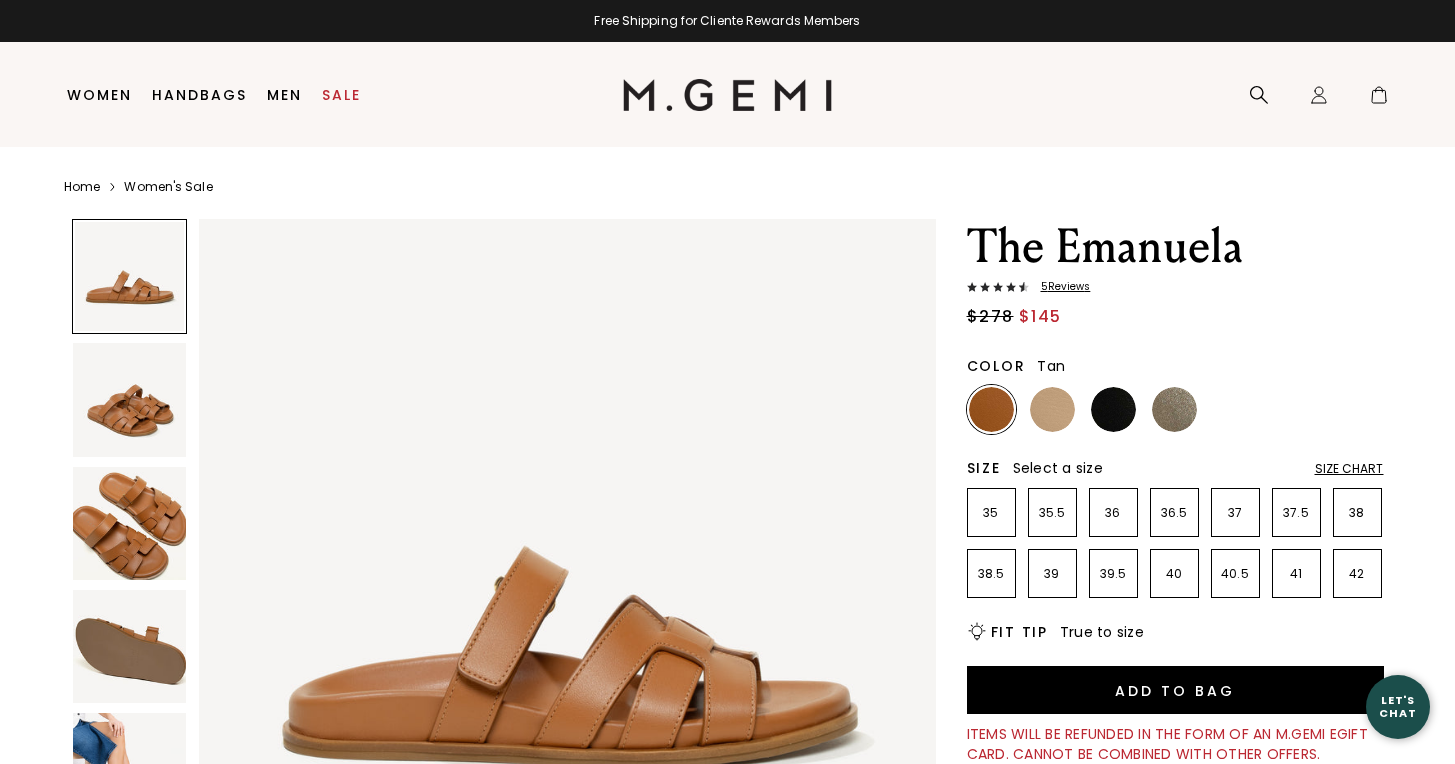 scroll, scrollTop: 0, scrollLeft: 0, axis: both 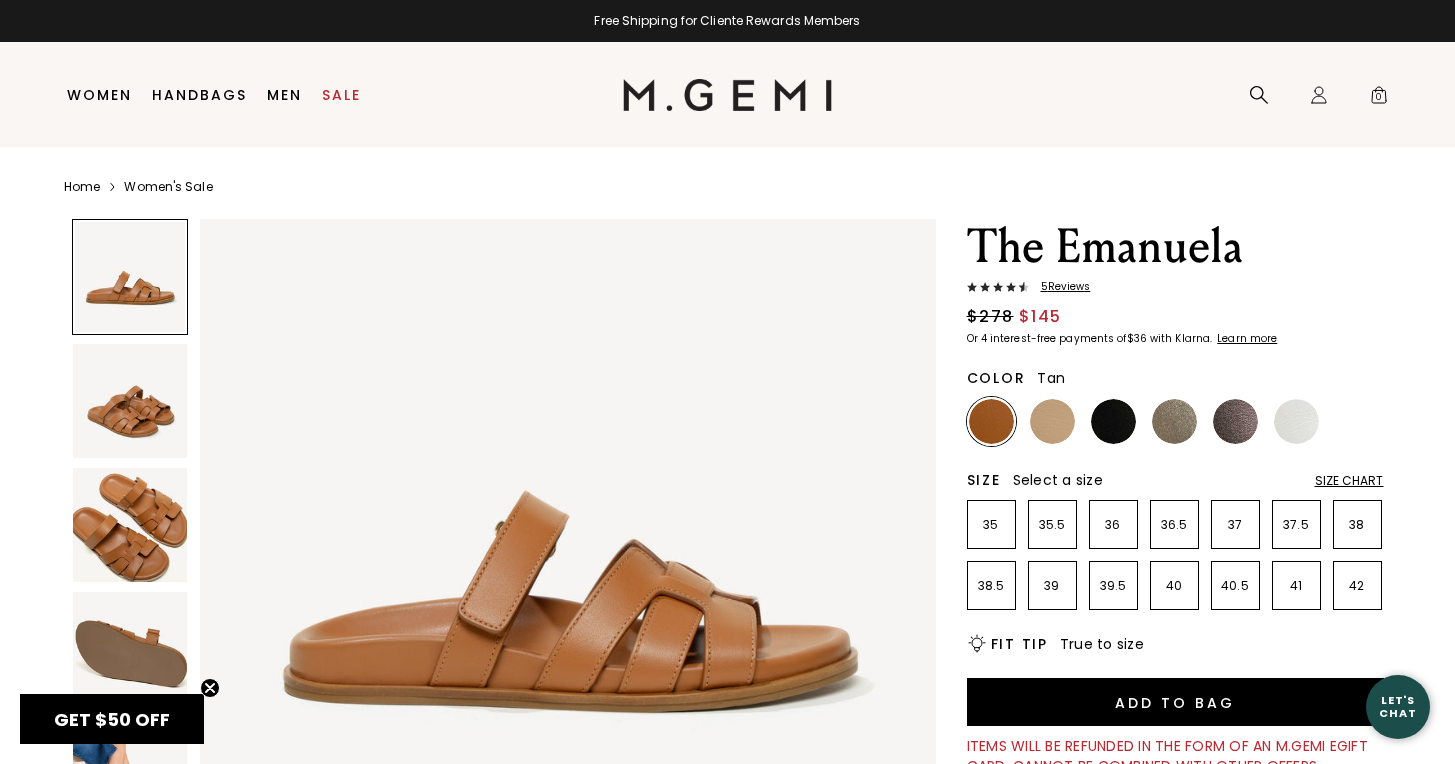 click at bounding box center [130, 277] 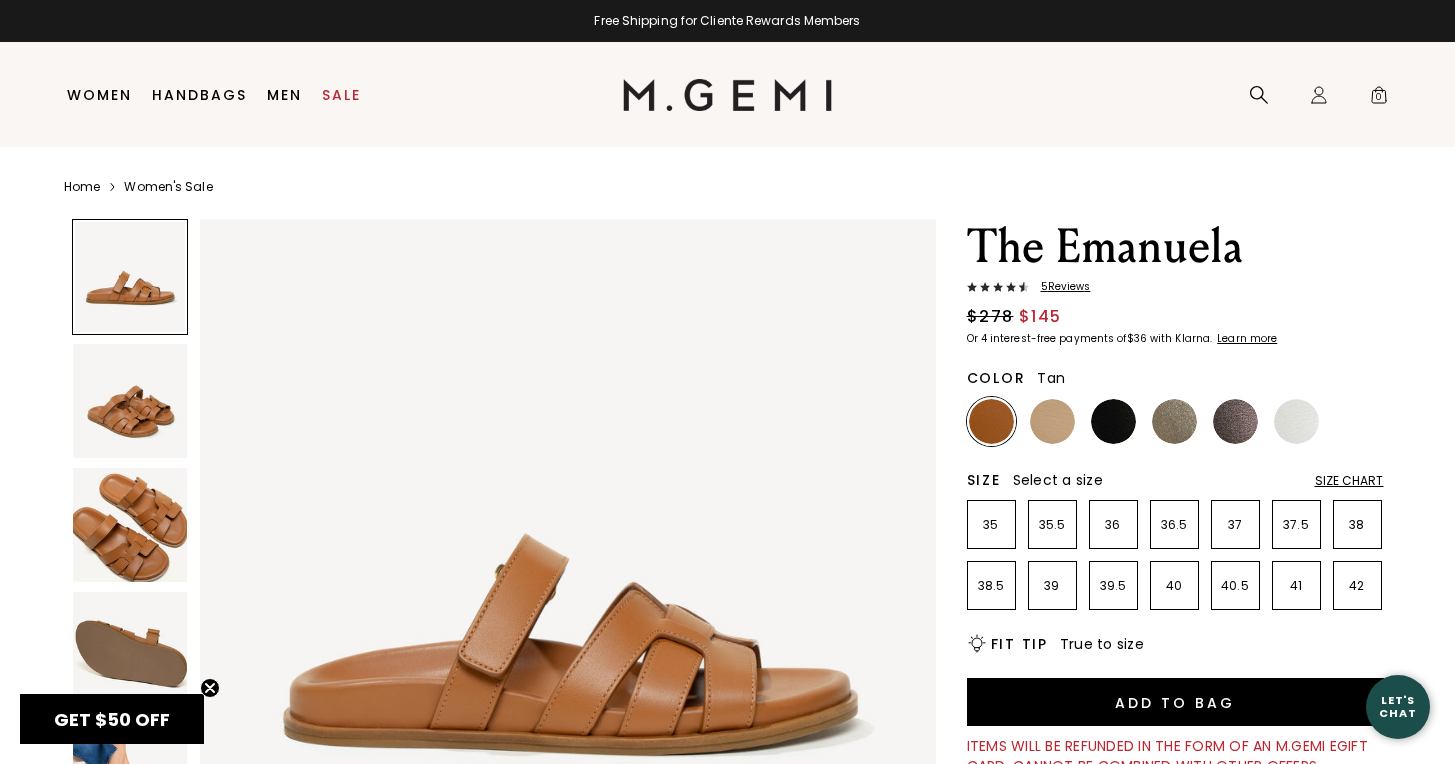 scroll, scrollTop: 0, scrollLeft: 0, axis: both 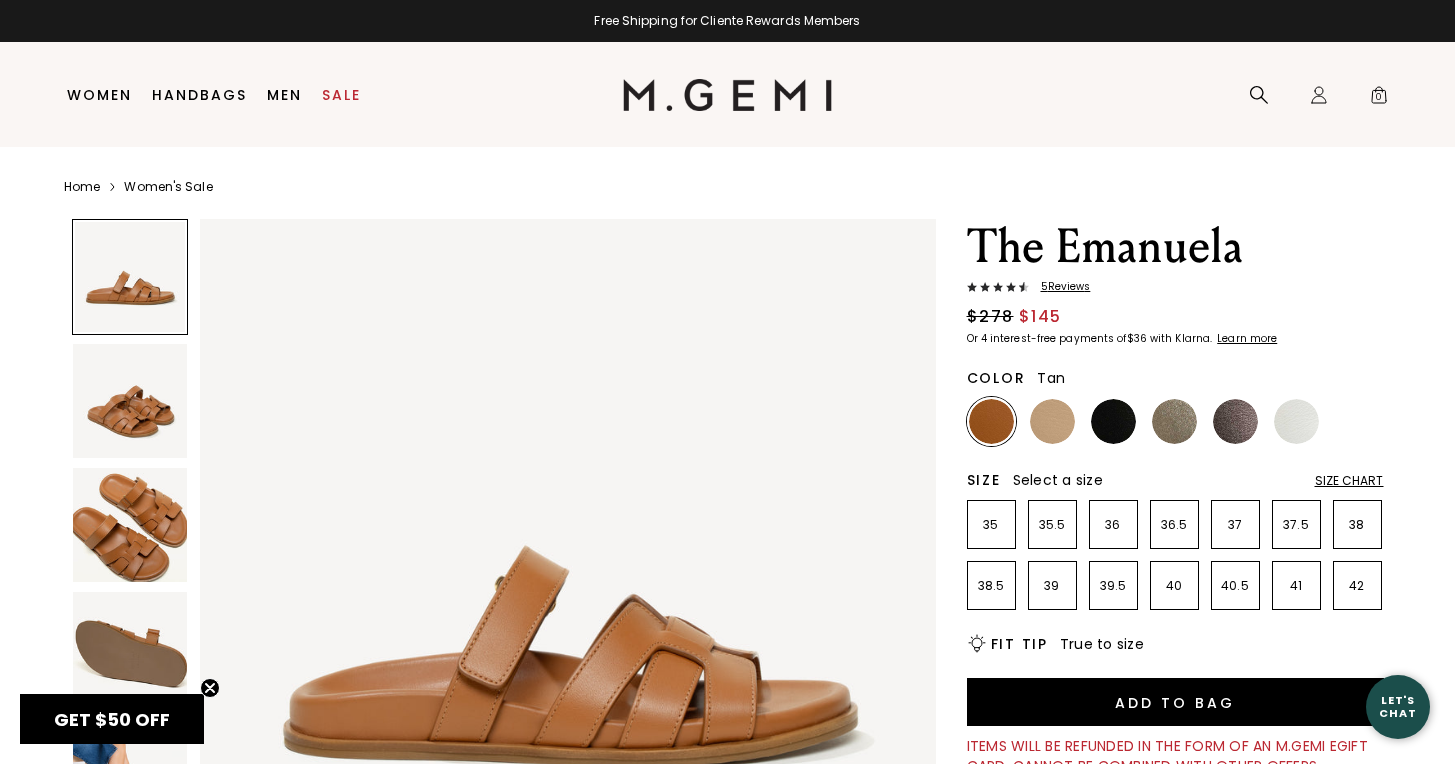click at bounding box center (130, 401) 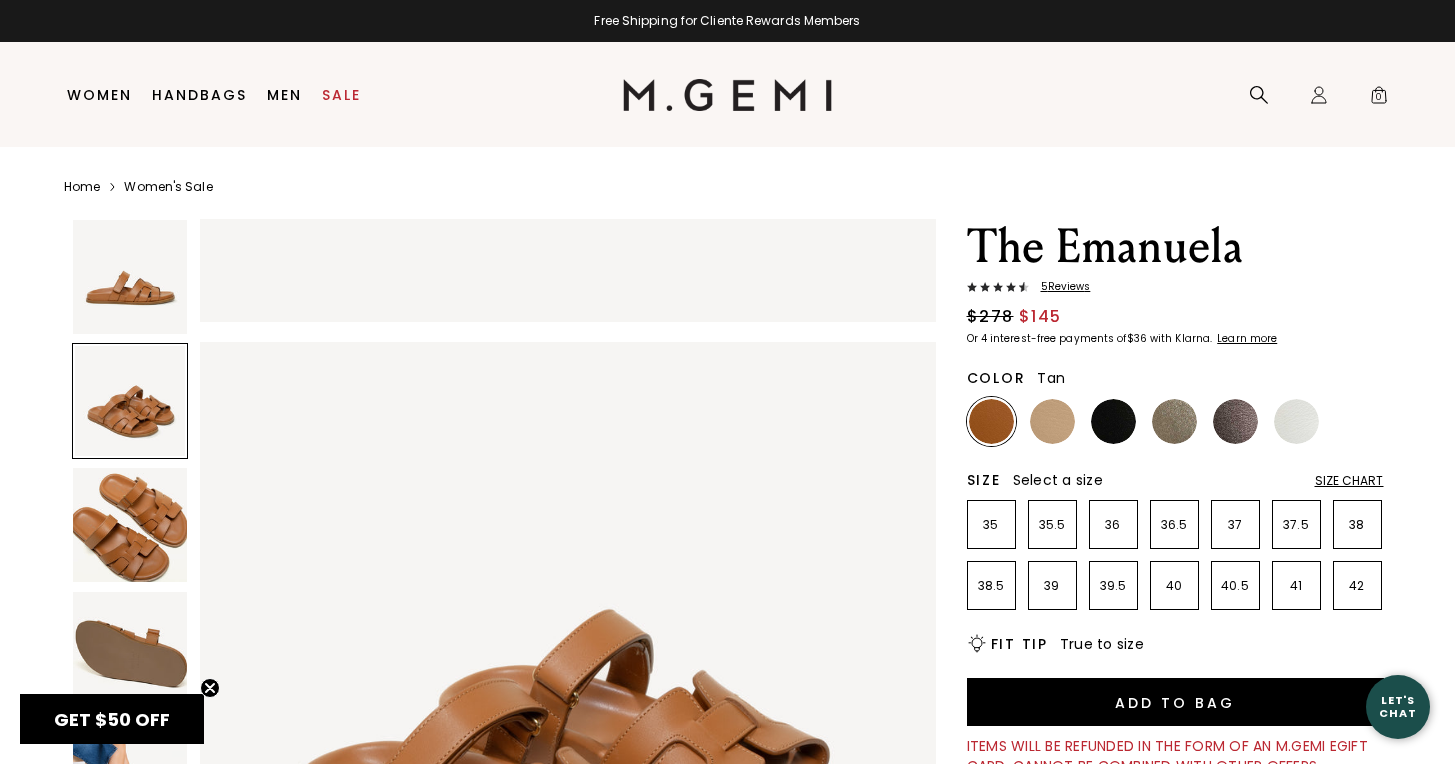 scroll, scrollTop: 756, scrollLeft: 0, axis: vertical 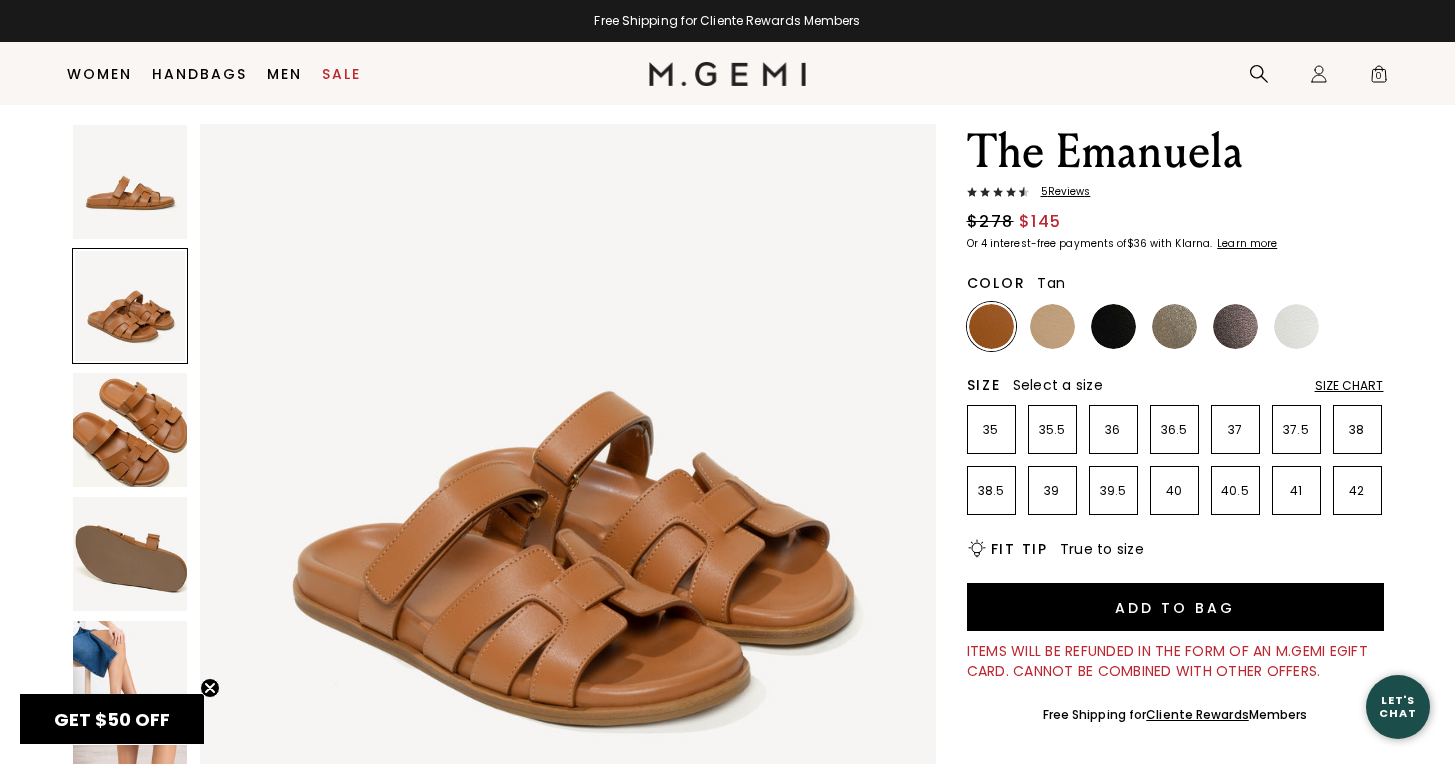 click at bounding box center (130, 430) 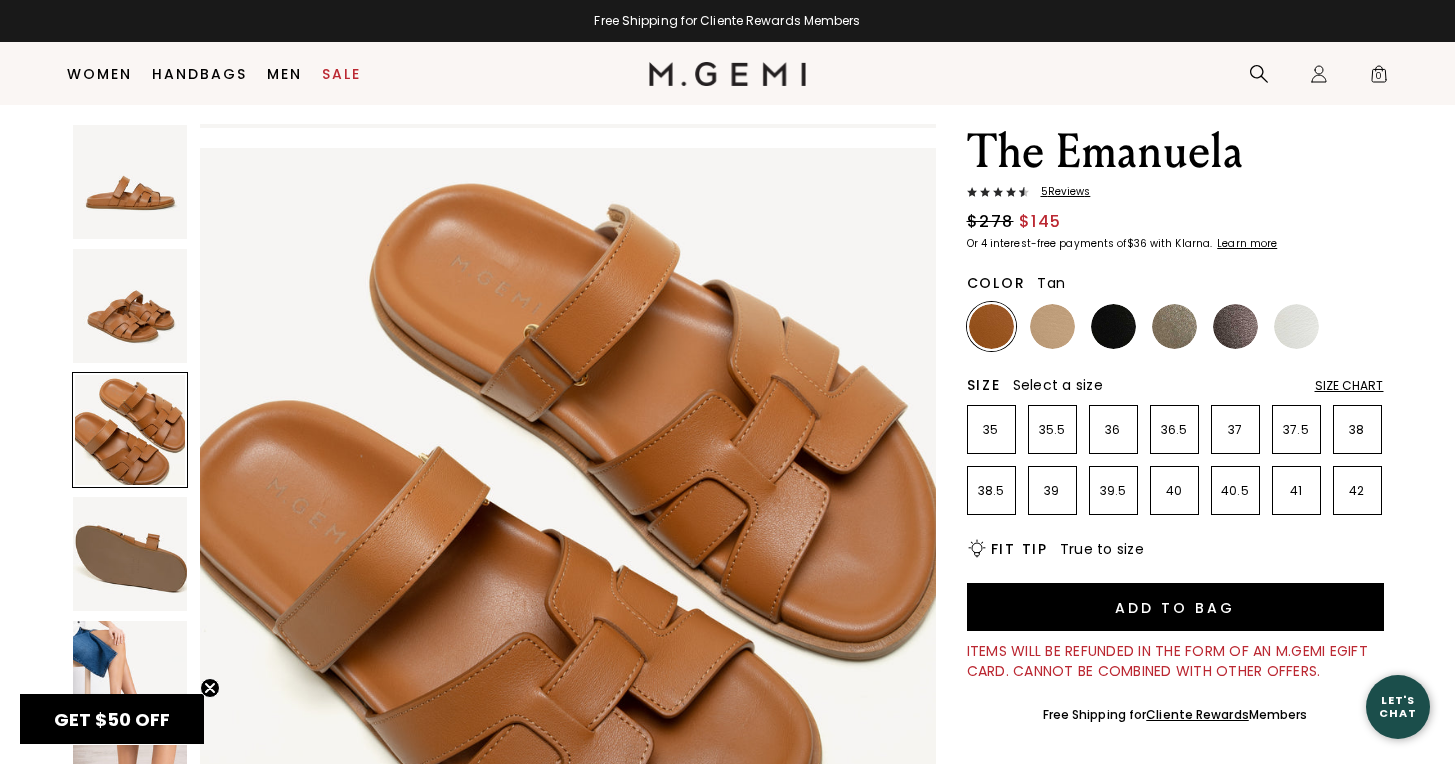 scroll, scrollTop: 1512, scrollLeft: 0, axis: vertical 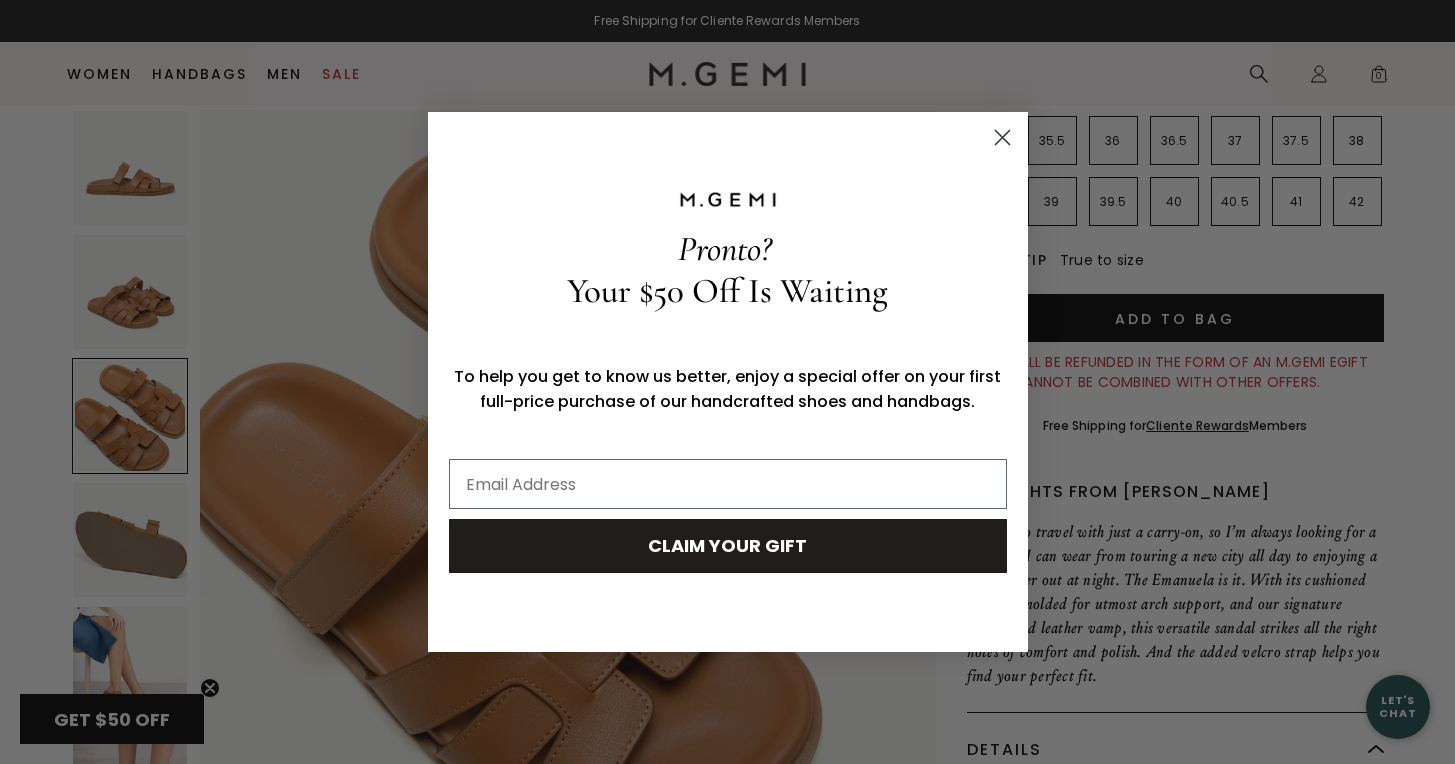 click 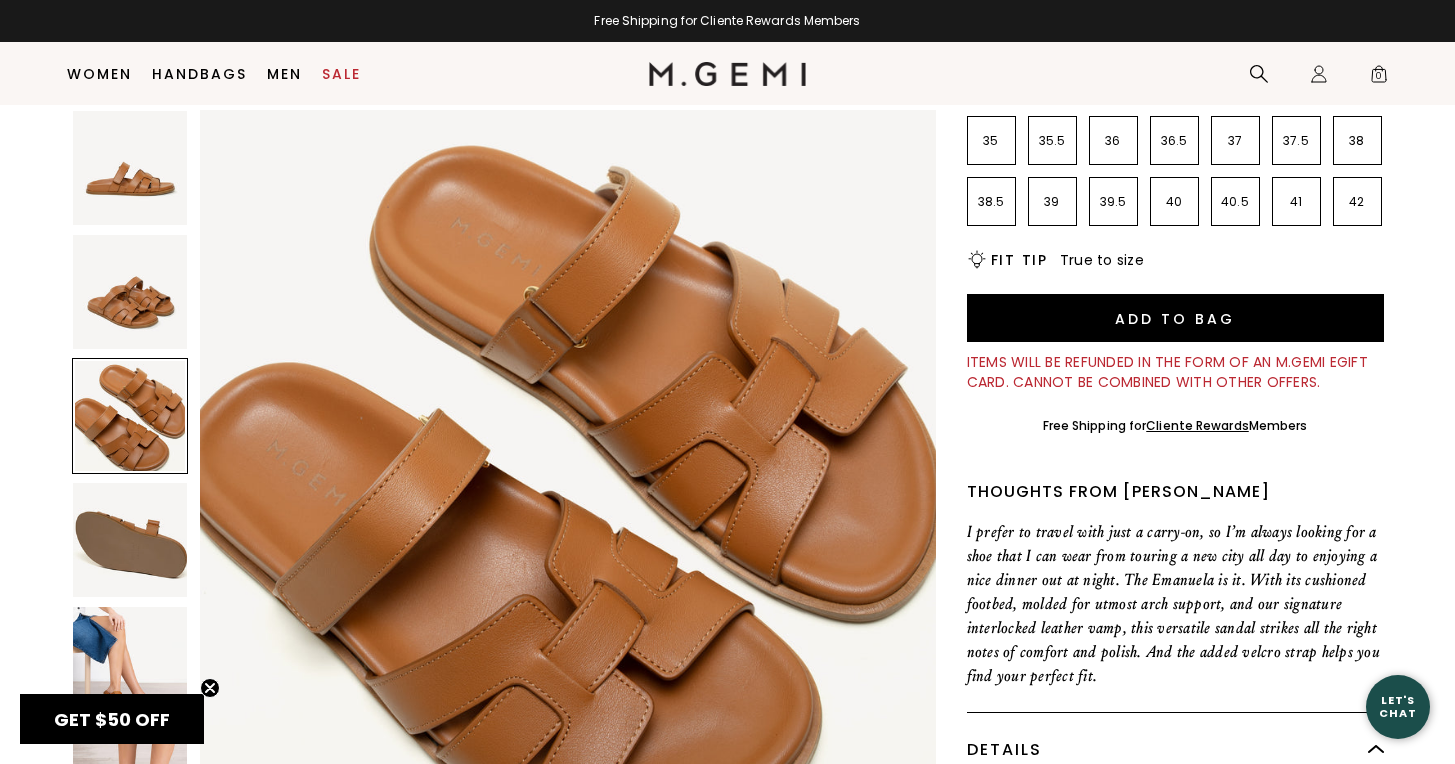 click on "38.5" at bounding box center (991, 202) 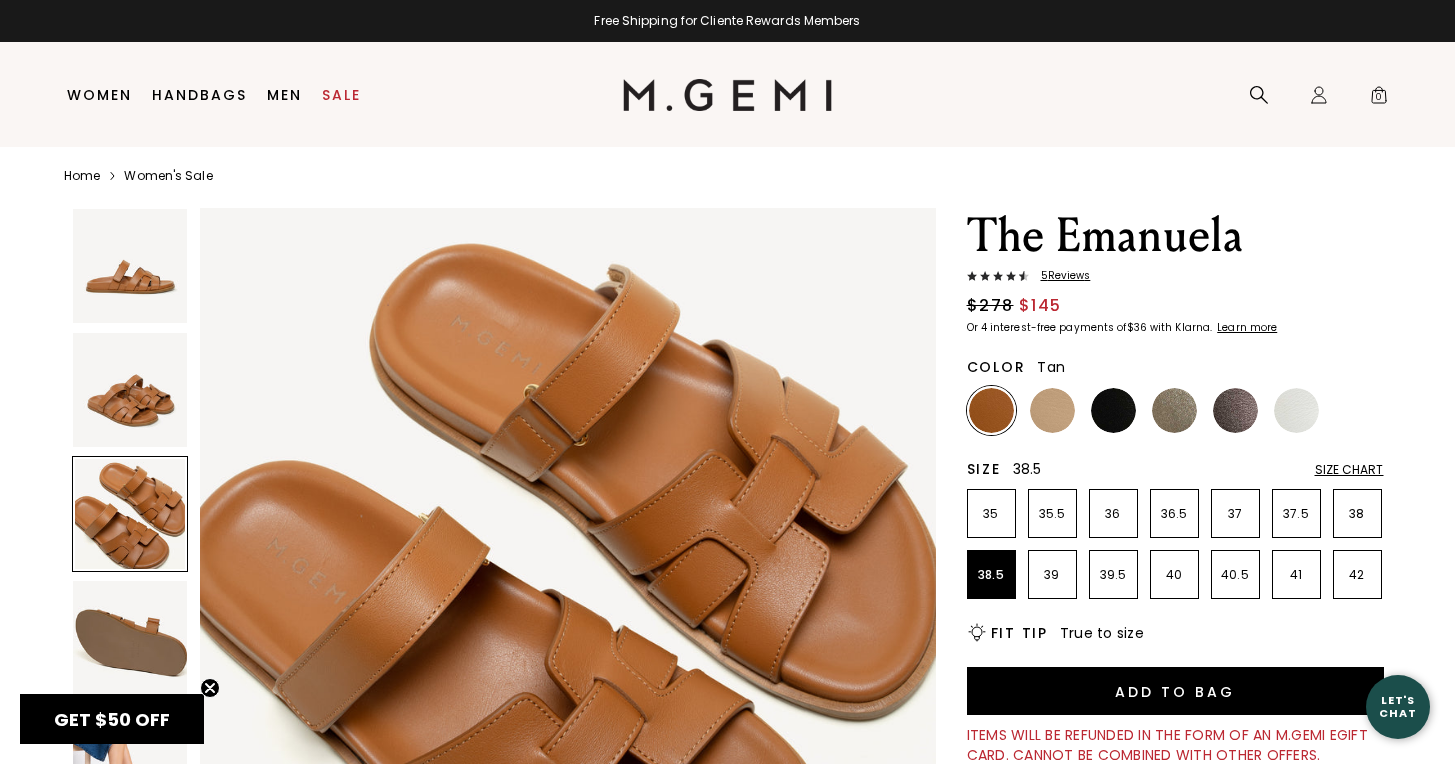 scroll, scrollTop: 0, scrollLeft: 0, axis: both 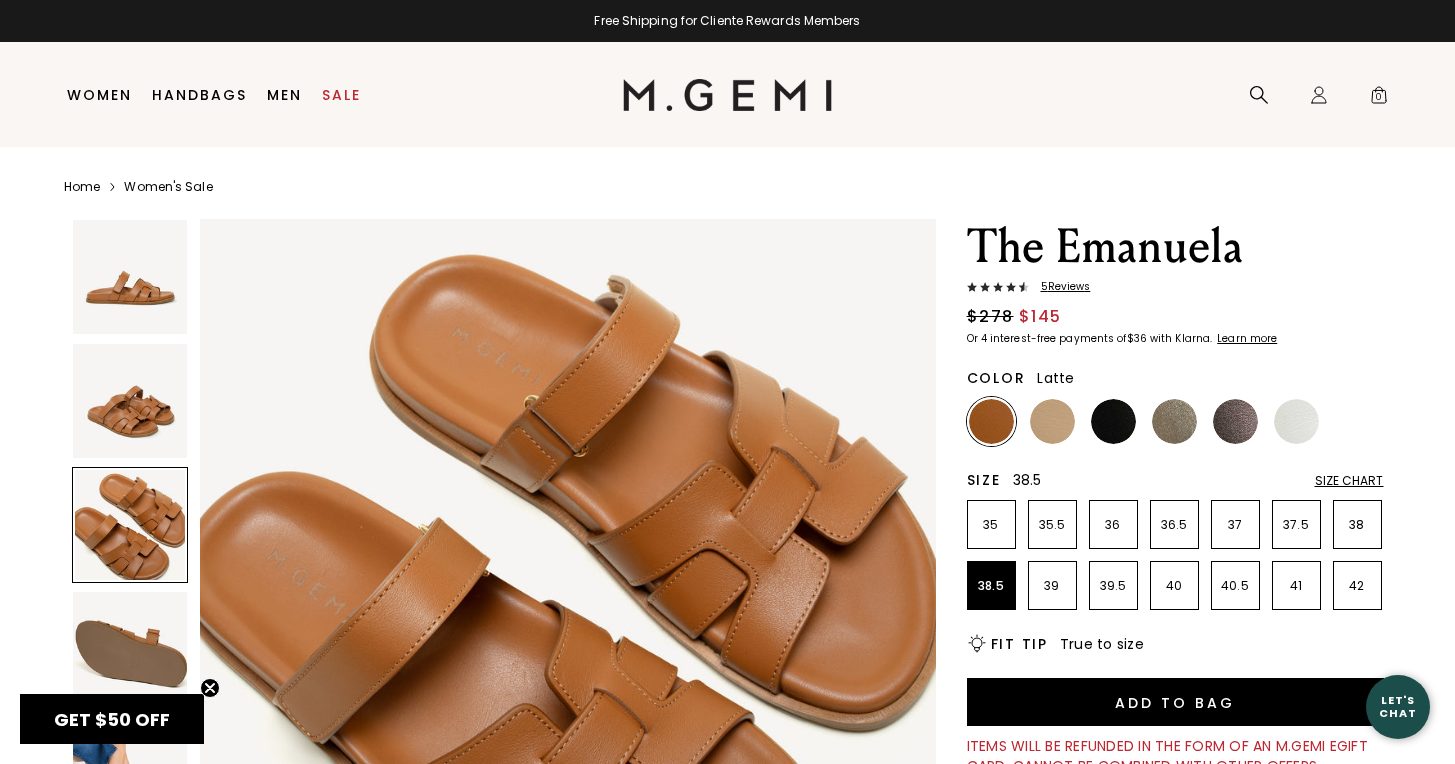 click at bounding box center [1052, 421] 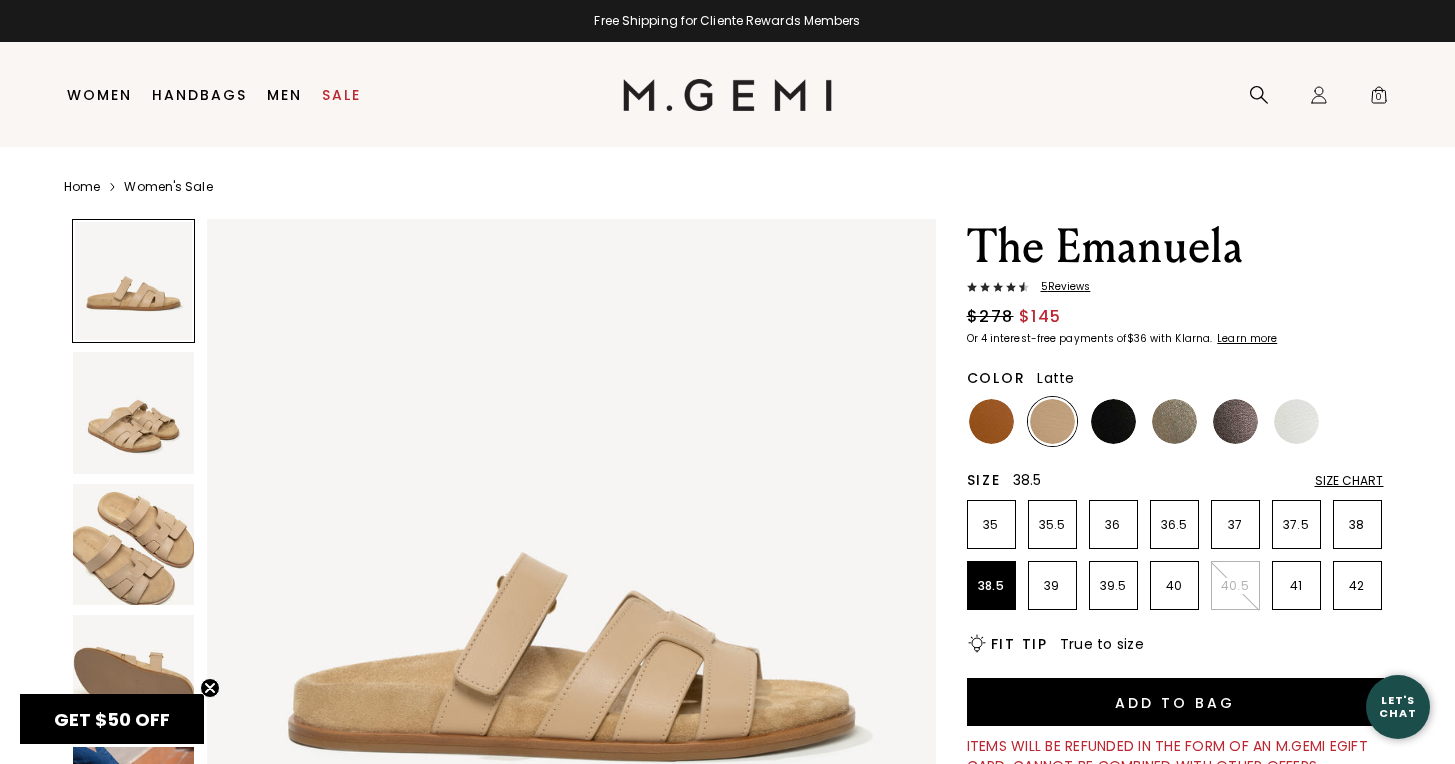 scroll, scrollTop: 0, scrollLeft: 0, axis: both 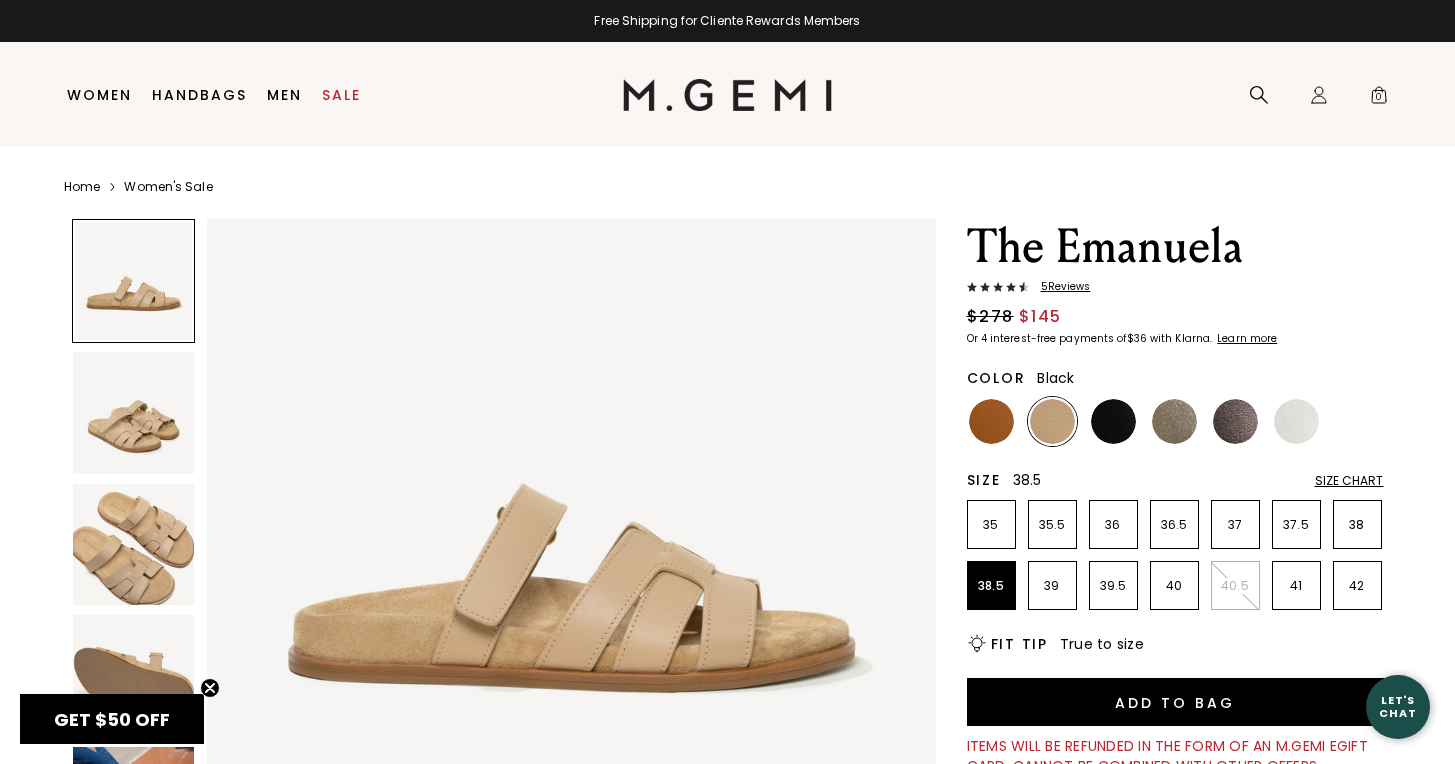 click at bounding box center (1113, 421) 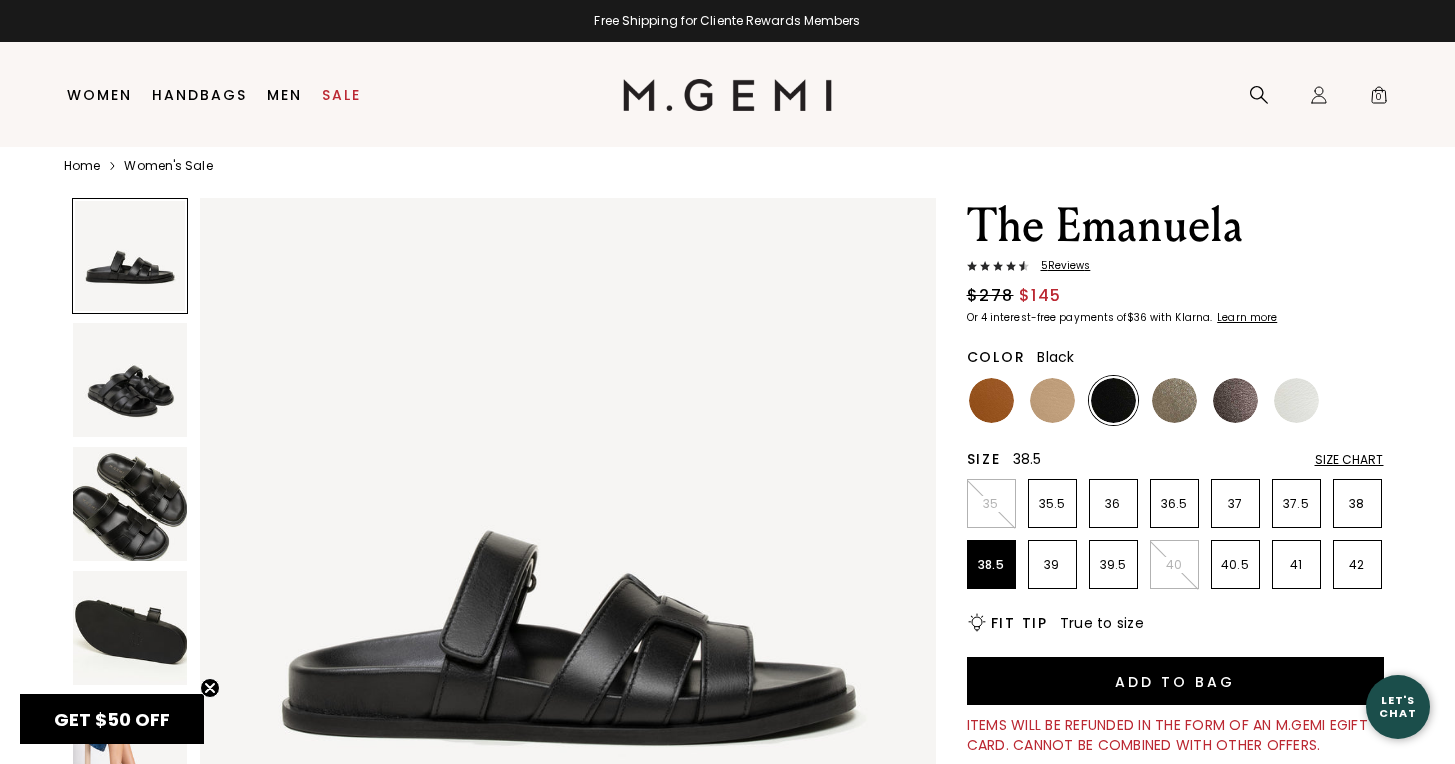scroll, scrollTop: 33, scrollLeft: 0, axis: vertical 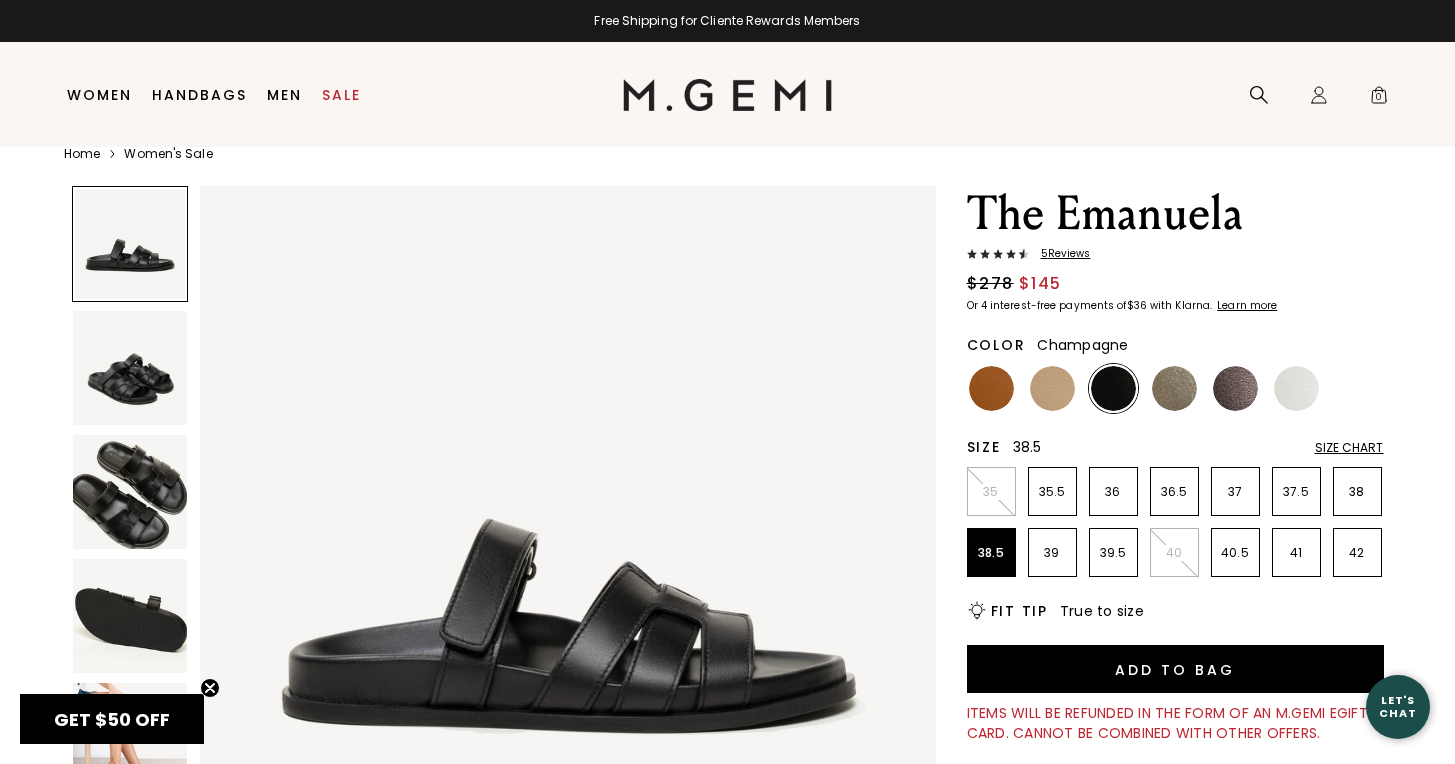 click at bounding box center (1174, 388) 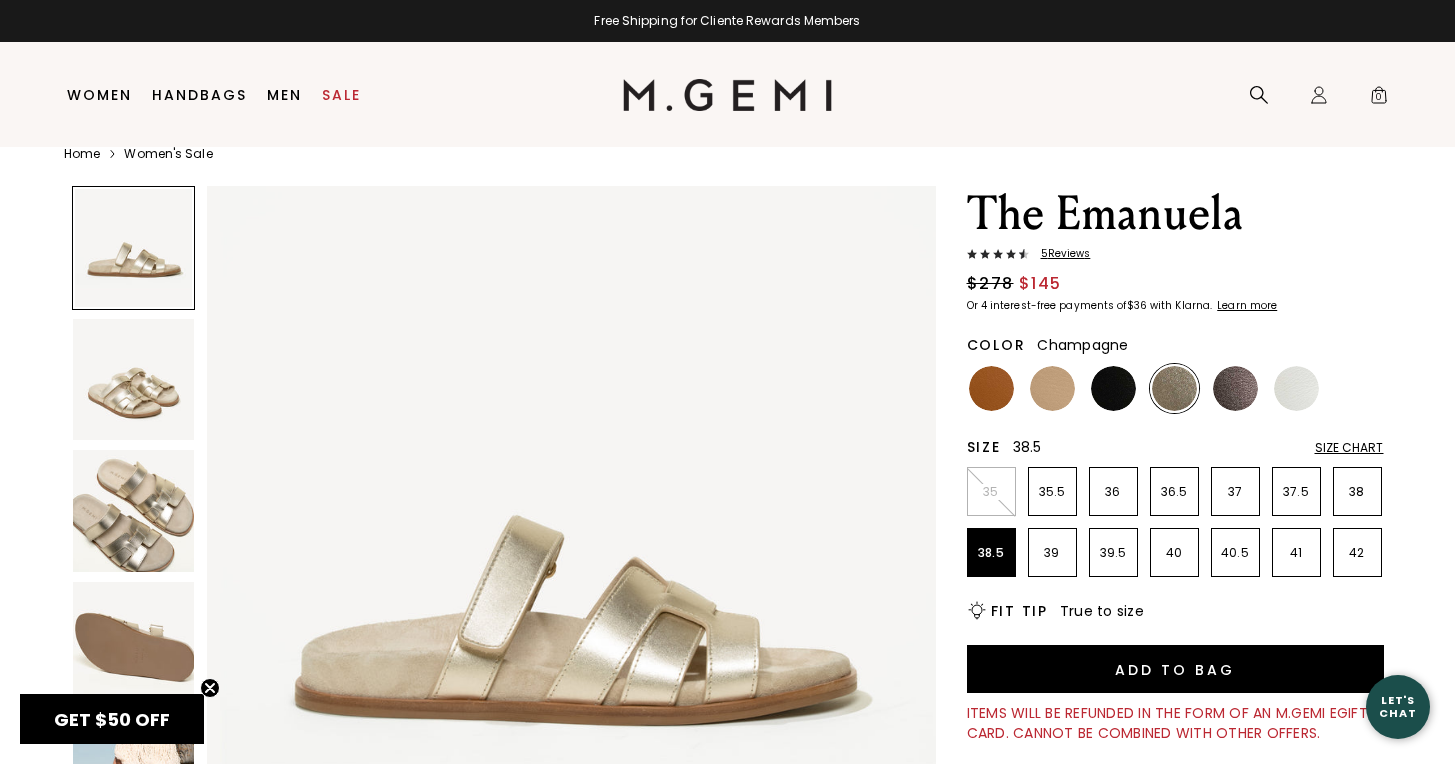 scroll, scrollTop: 0, scrollLeft: 0, axis: both 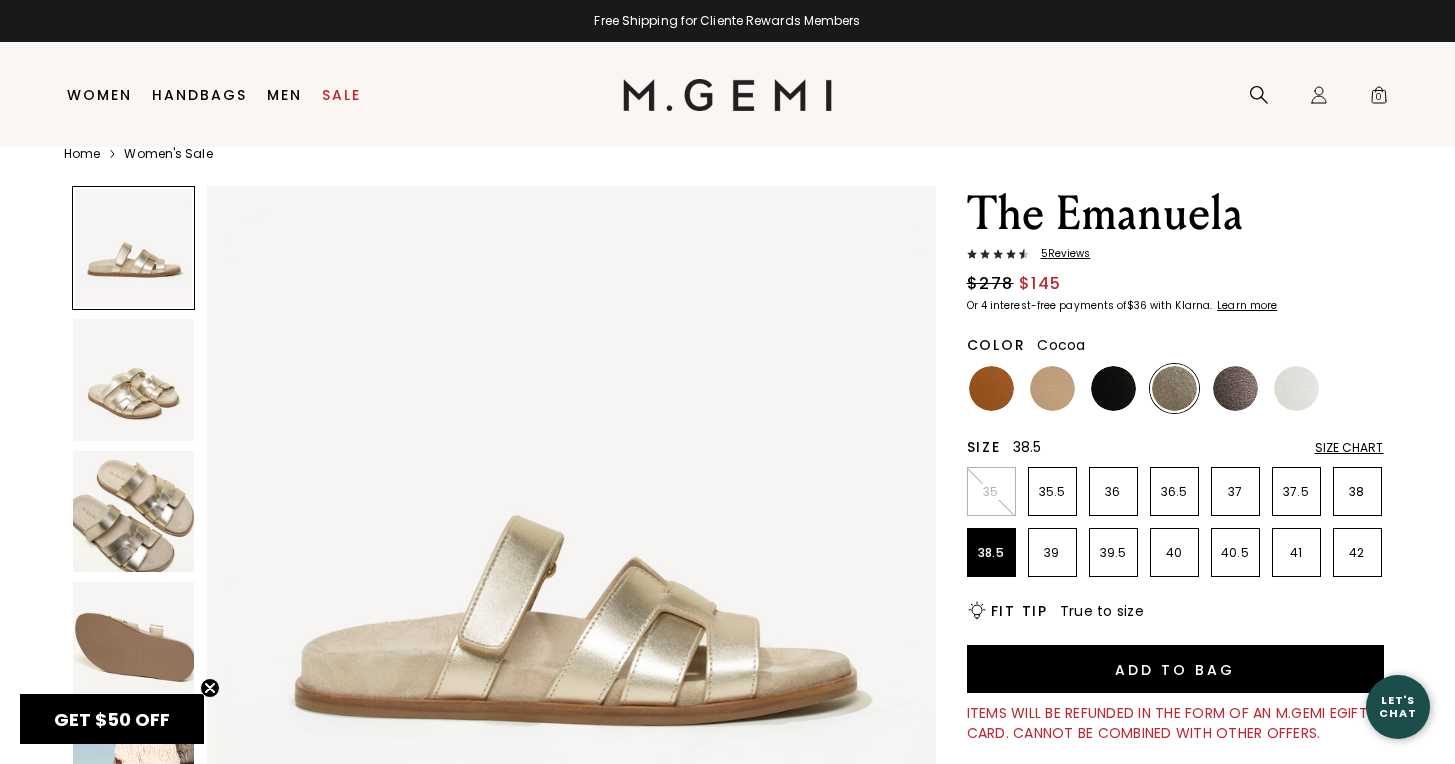 click at bounding box center (1235, 388) 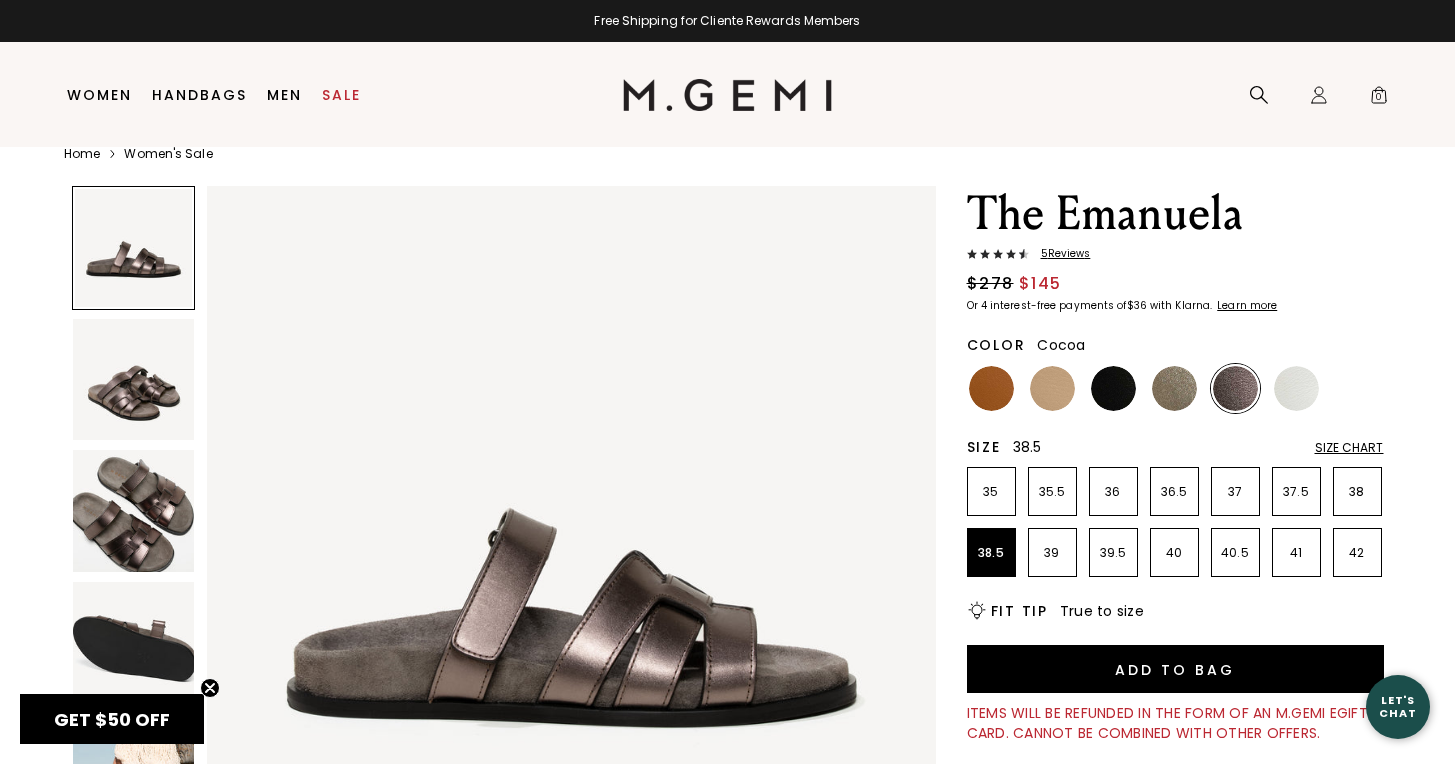 scroll, scrollTop: 0, scrollLeft: 0, axis: both 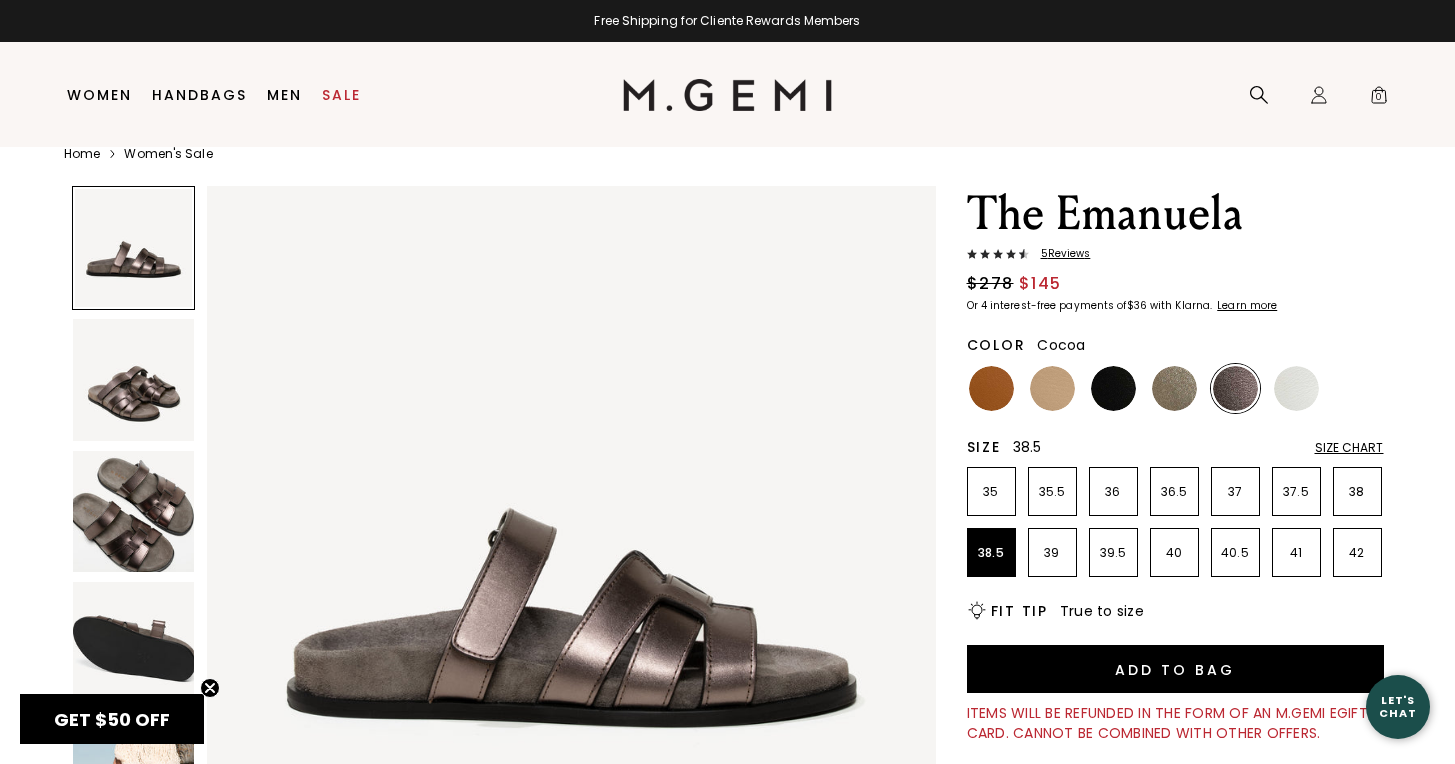click at bounding box center (571, 550) 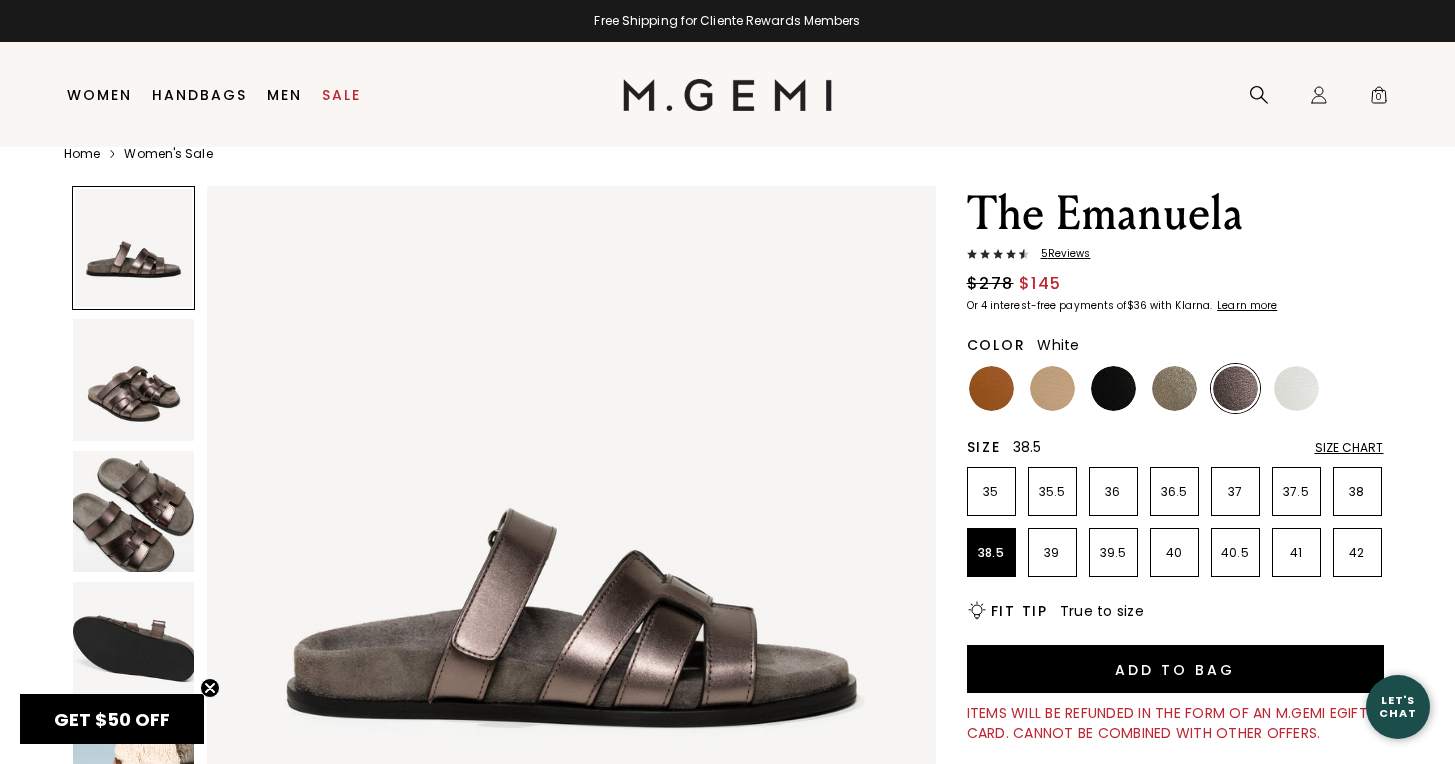click at bounding box center (1296, 388) 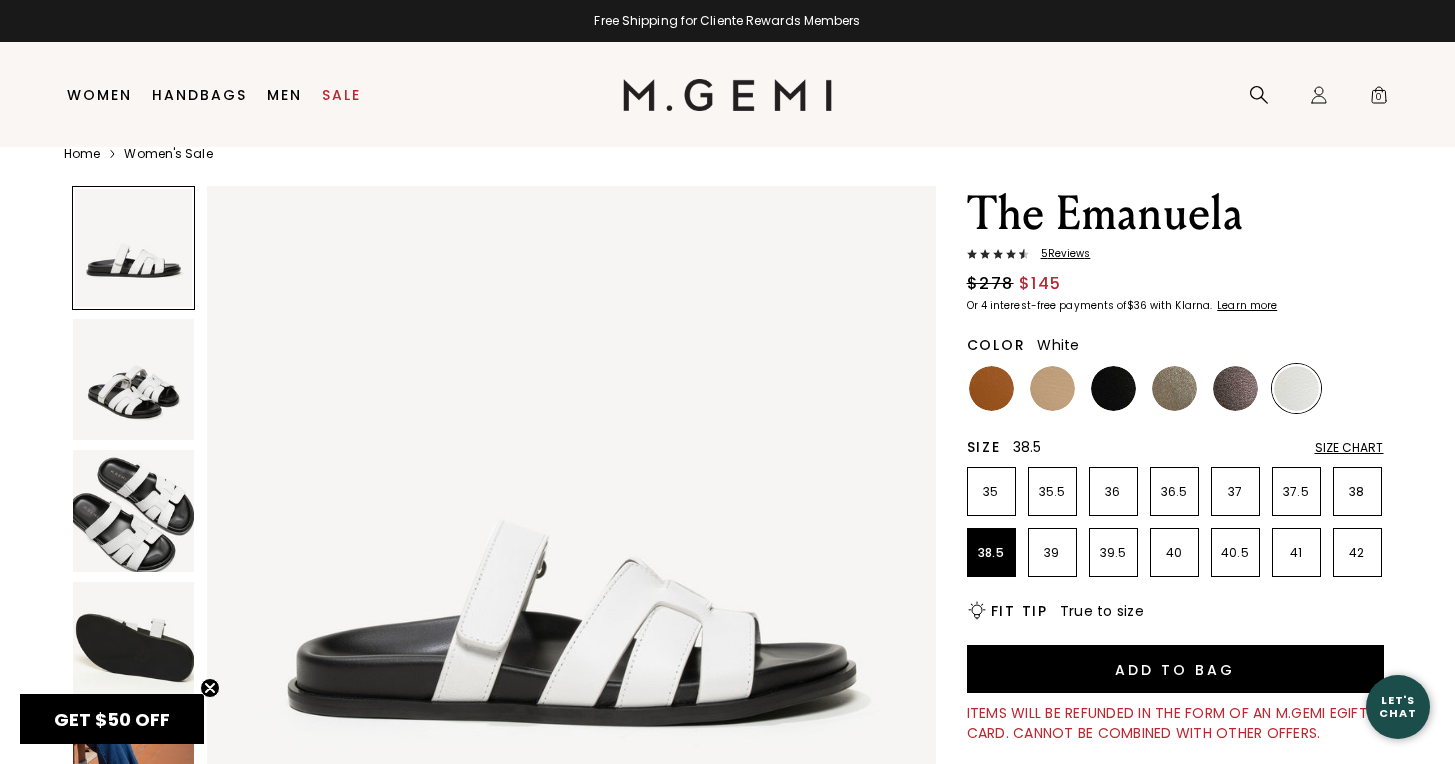 scroll, scrollTop: 0, scrollLeft: 0, axis: both 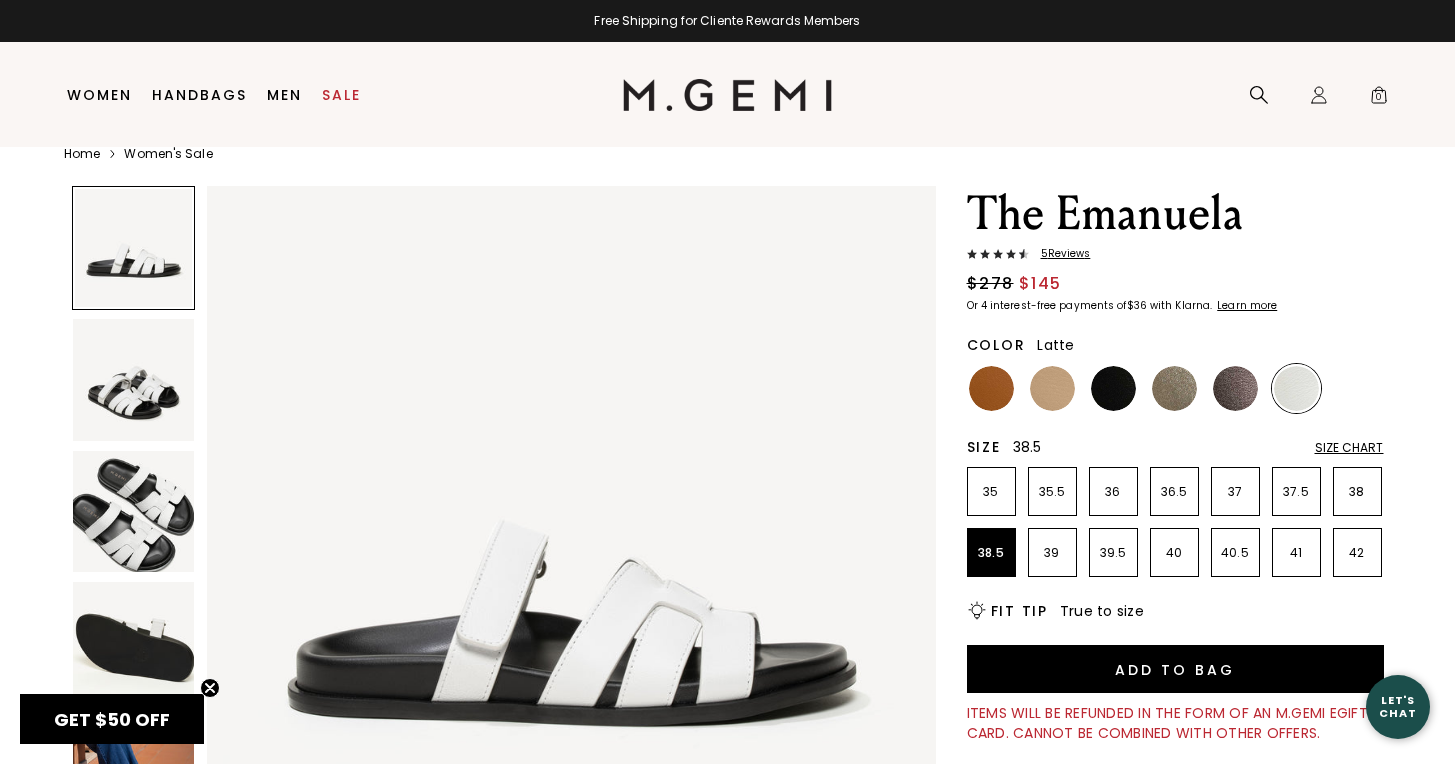 click at bounding box center [1052, 388] 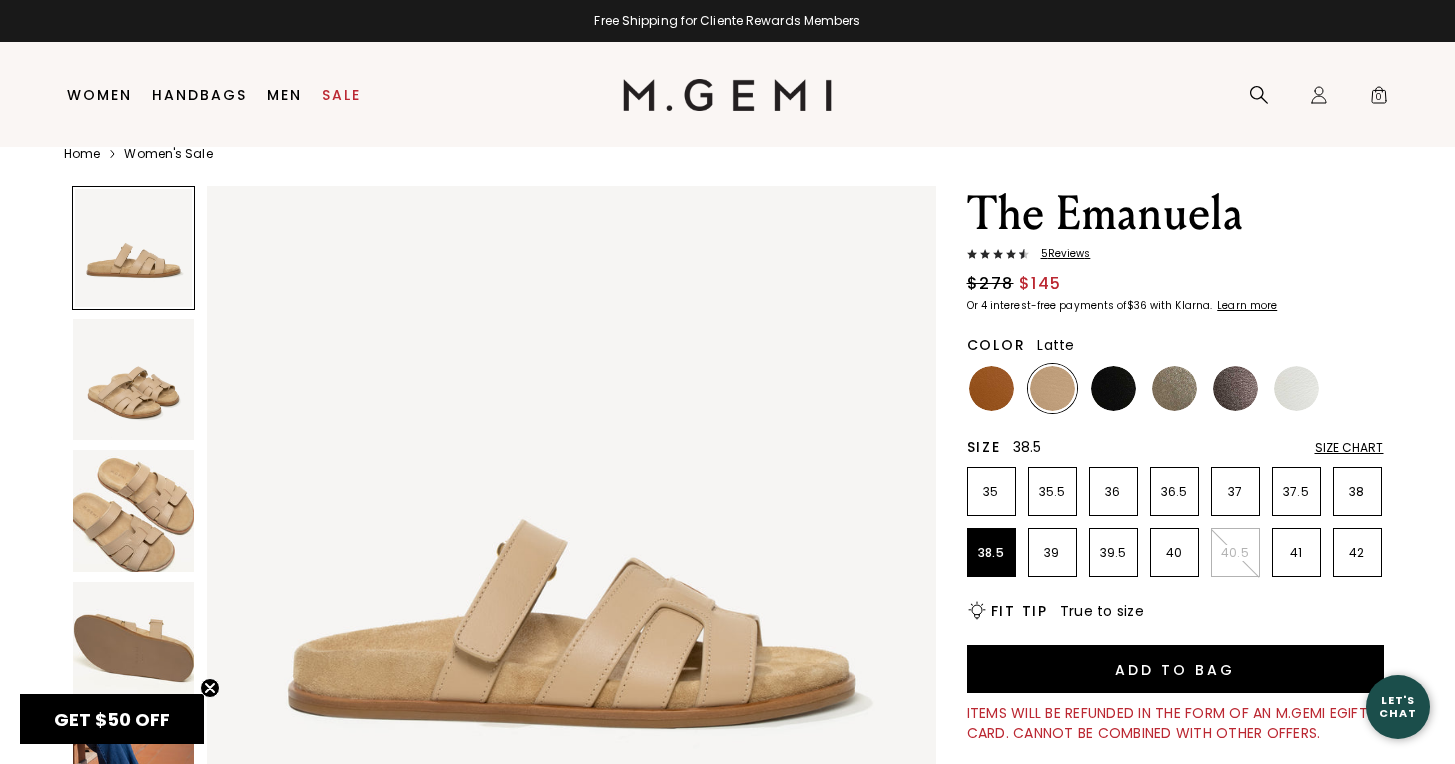 scroll, scrollTop: 0, scrollLeft: 0, axis: both 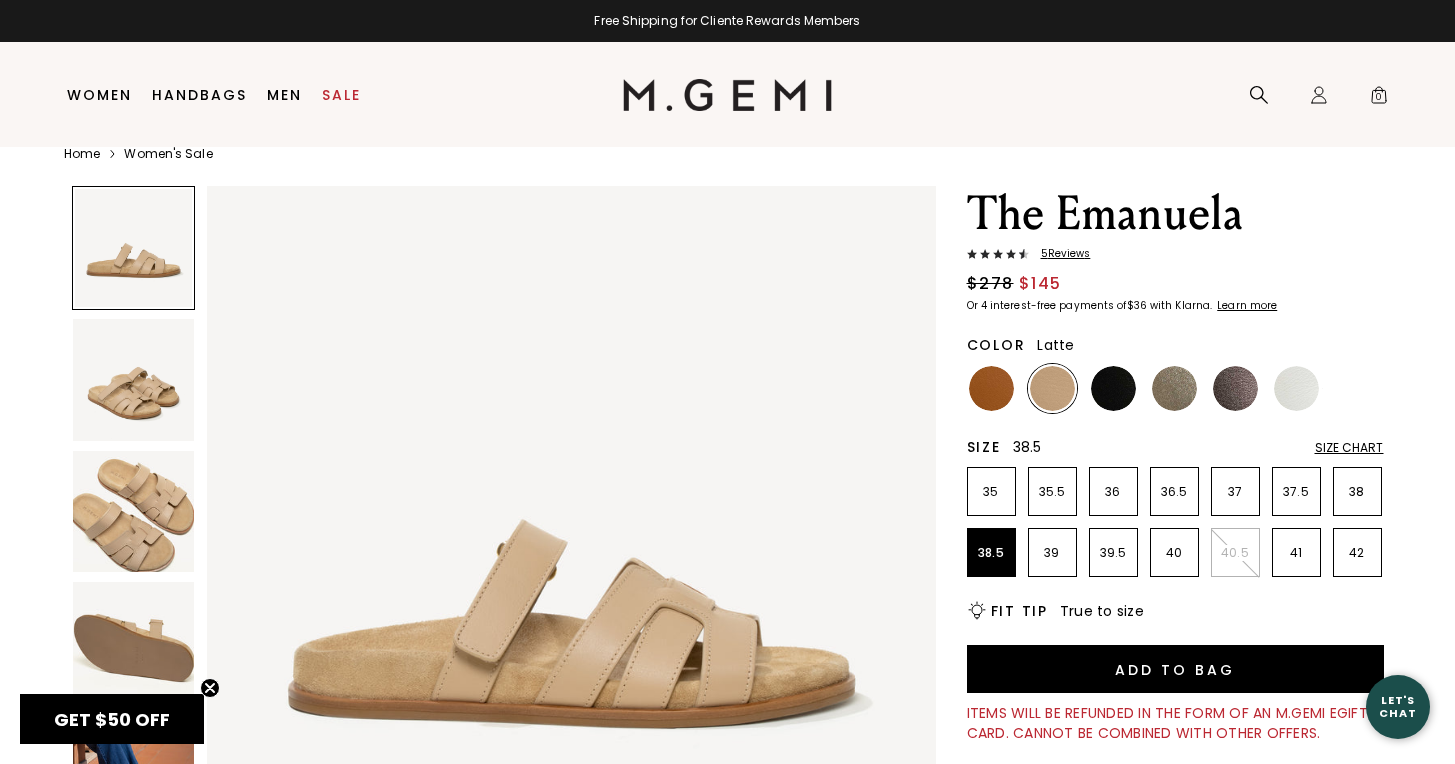 click at bounding box center [134, 512] 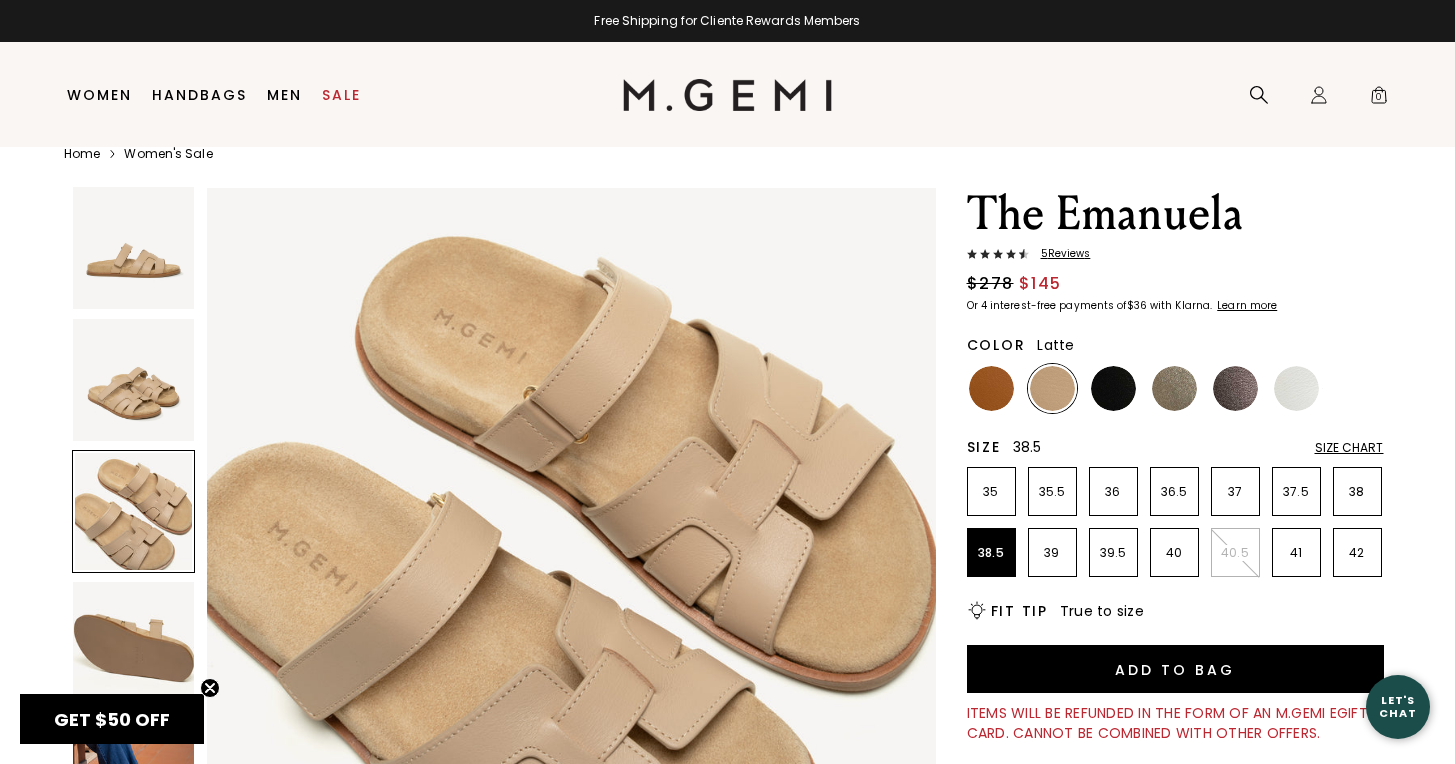 scroll, scrollTop: 1496, scrollLeft: 0, axis: vertical 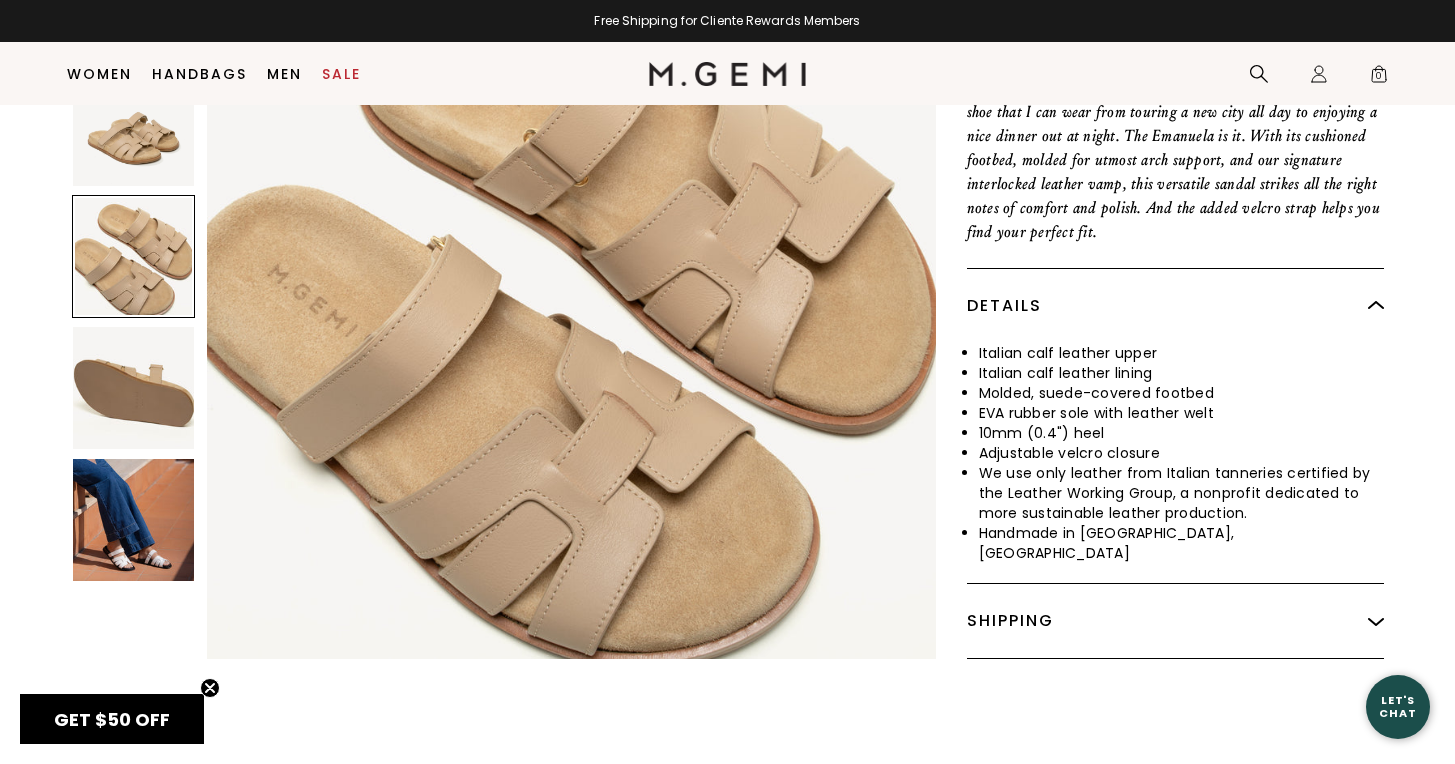 click at bounding box center (134, 520) 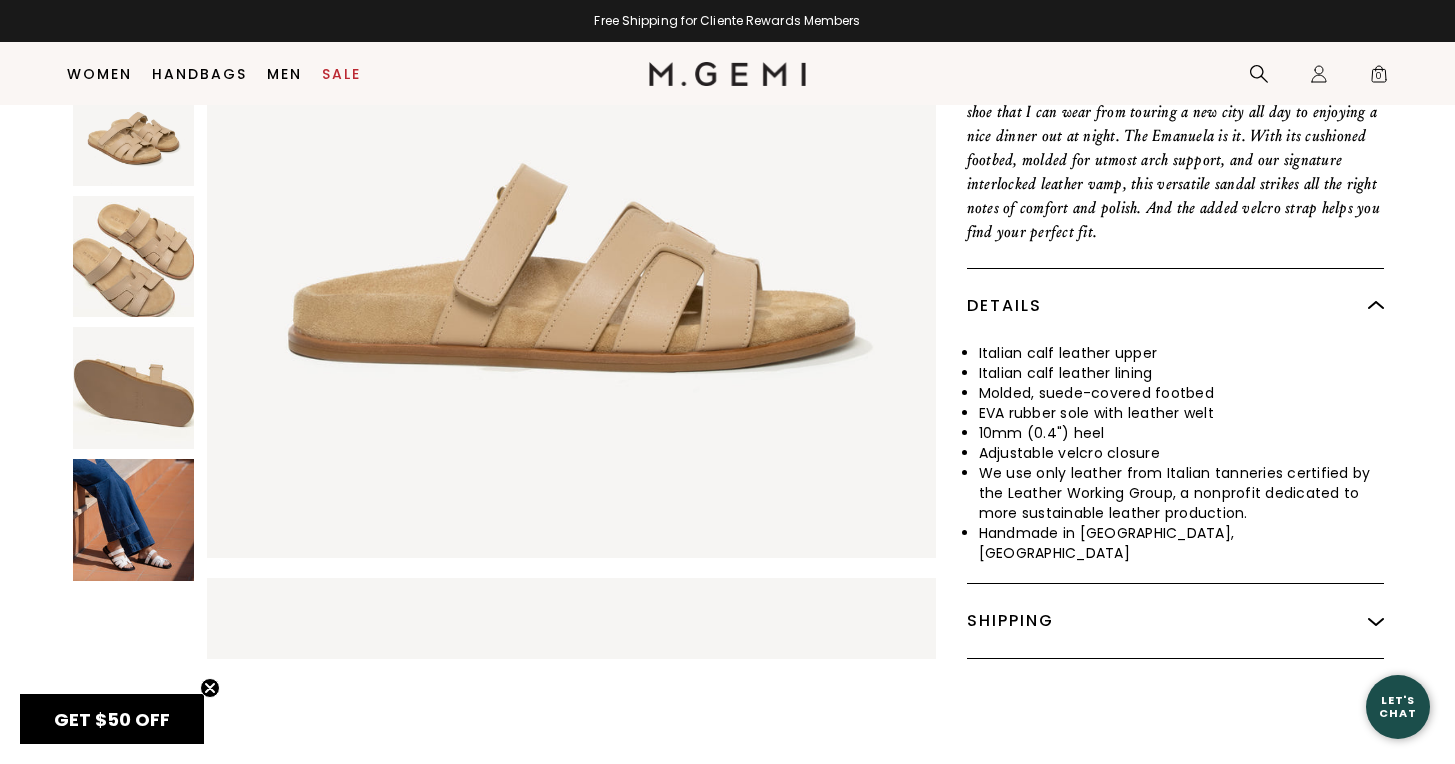 scroll, scrollTop: 0, scrollLeft: 0, axis: both 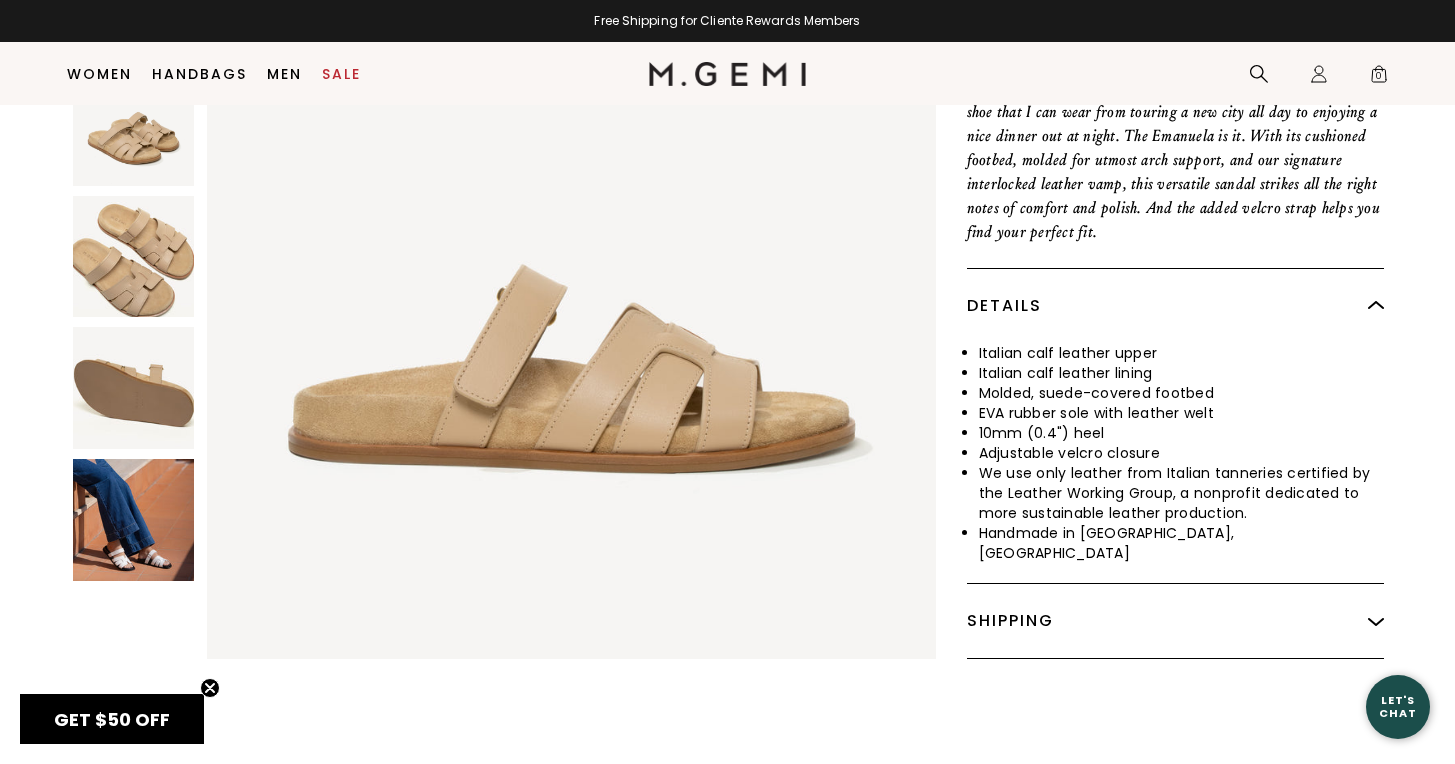 click at bounding box center (134, 520) 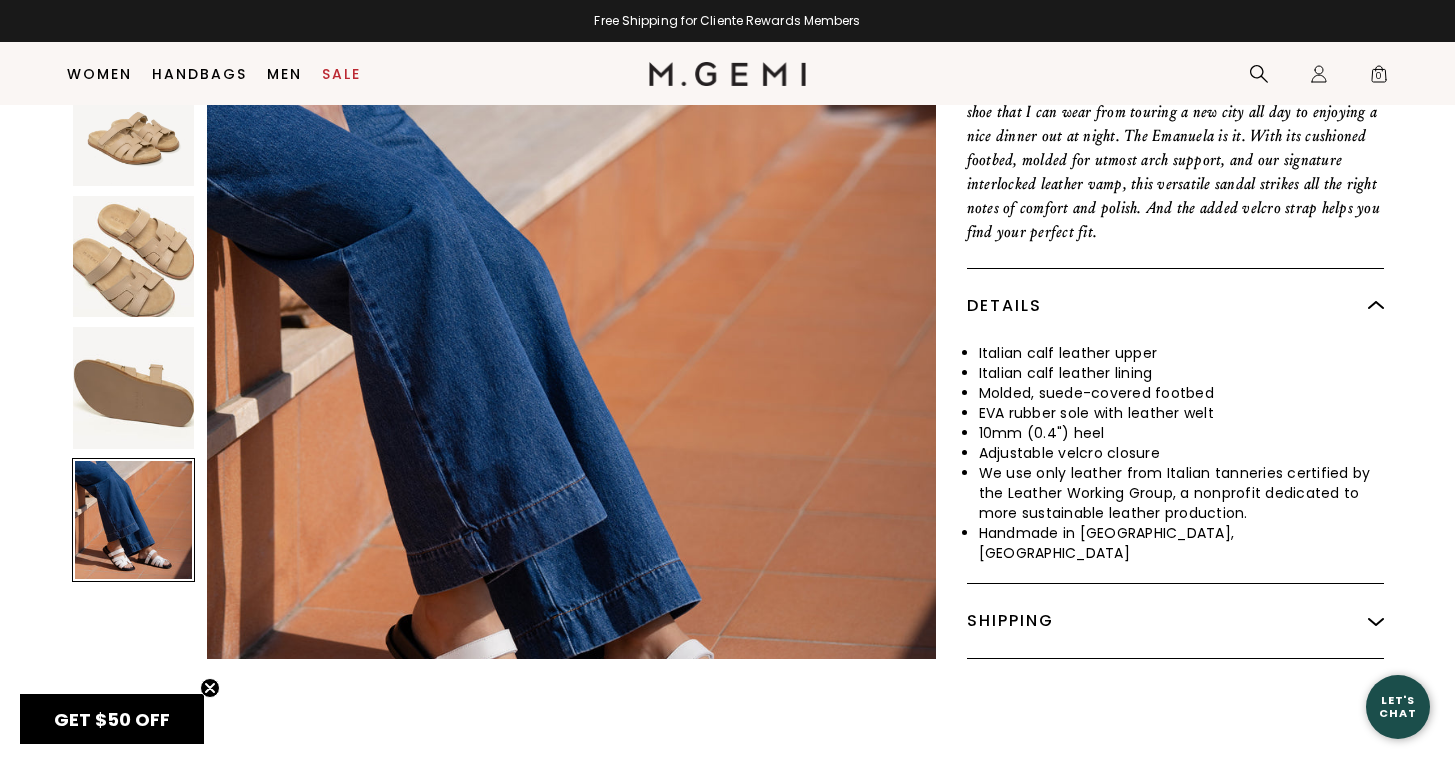 scroll, scrollTop: 2993, scrollLeft: 0, axis: vertical 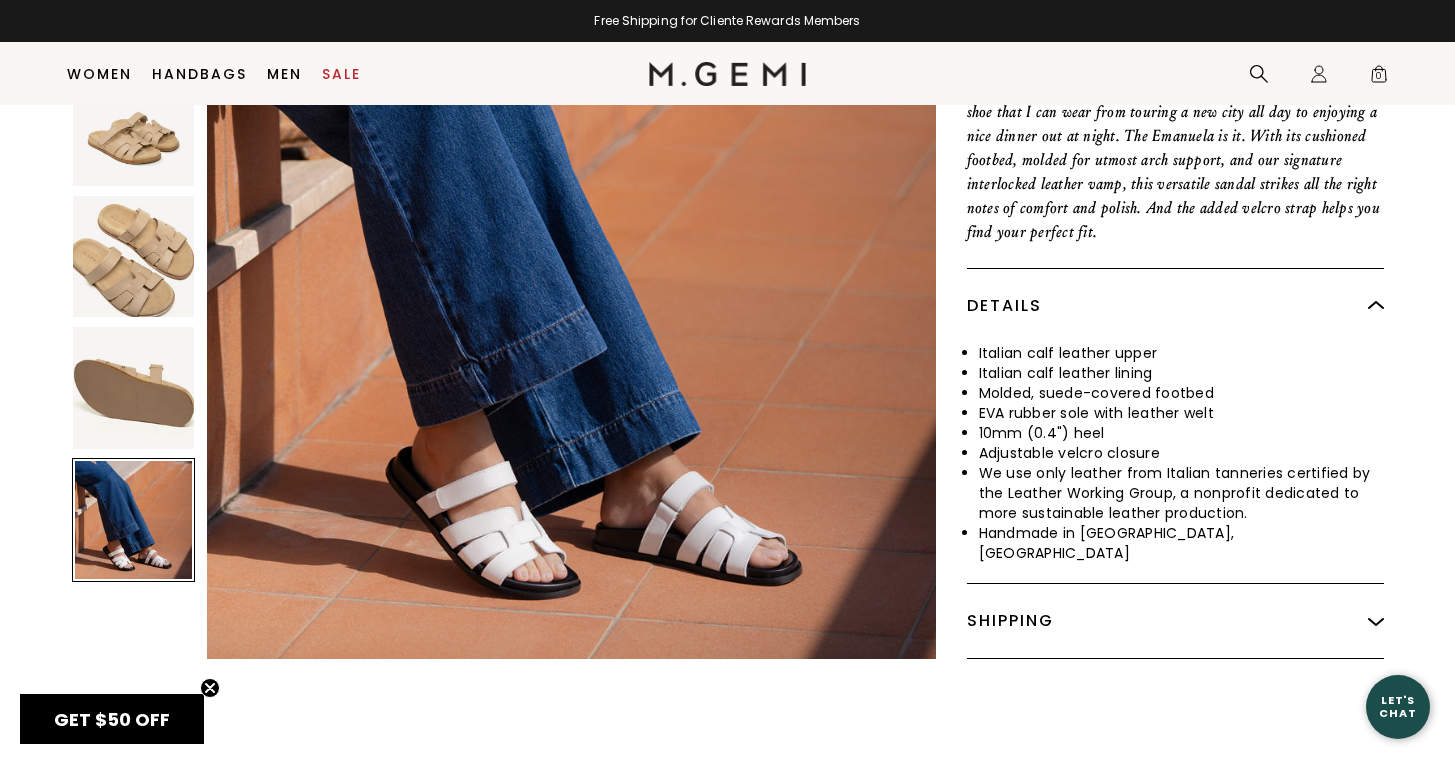 click at bounding box center (134, 389) 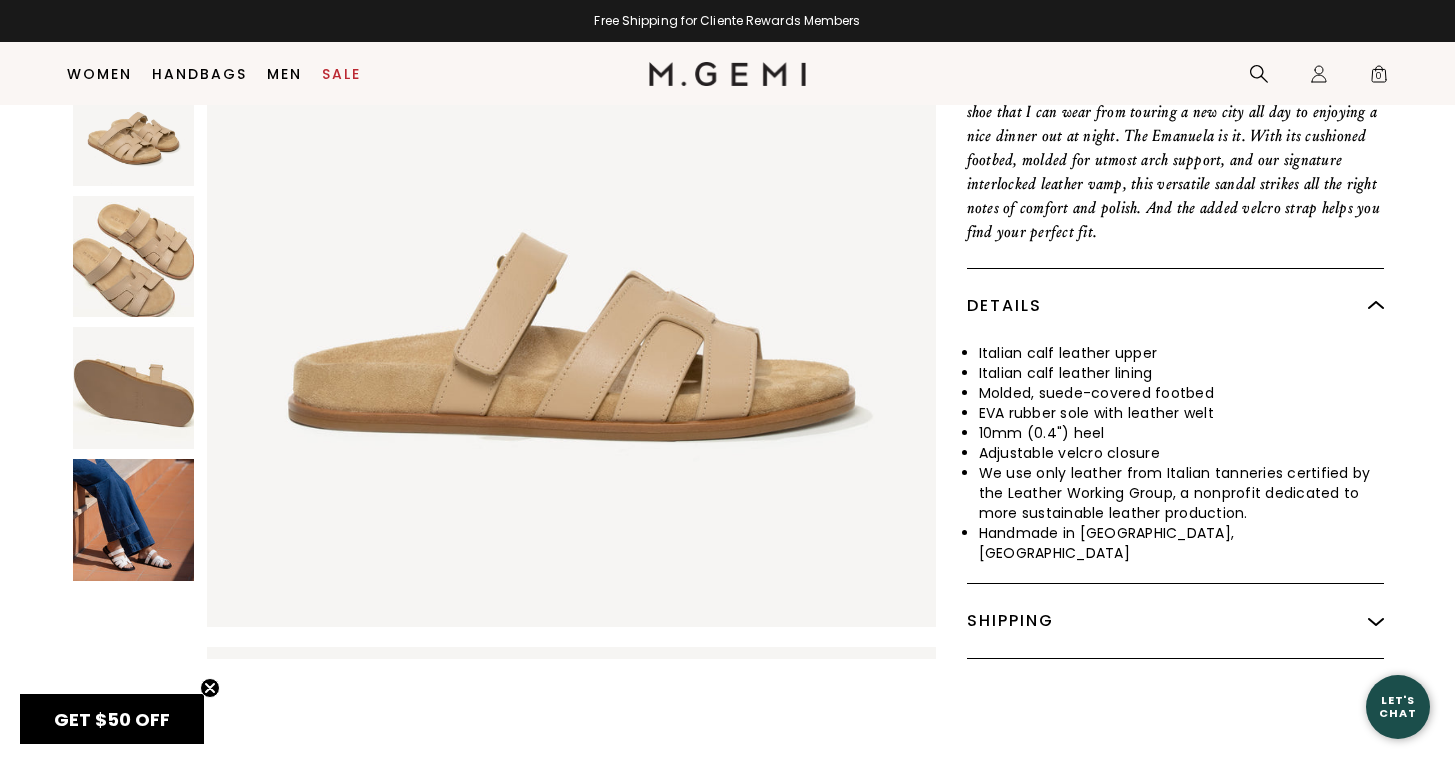 scroll, scrollTop: 0, scrollLeft: 0, axis: both 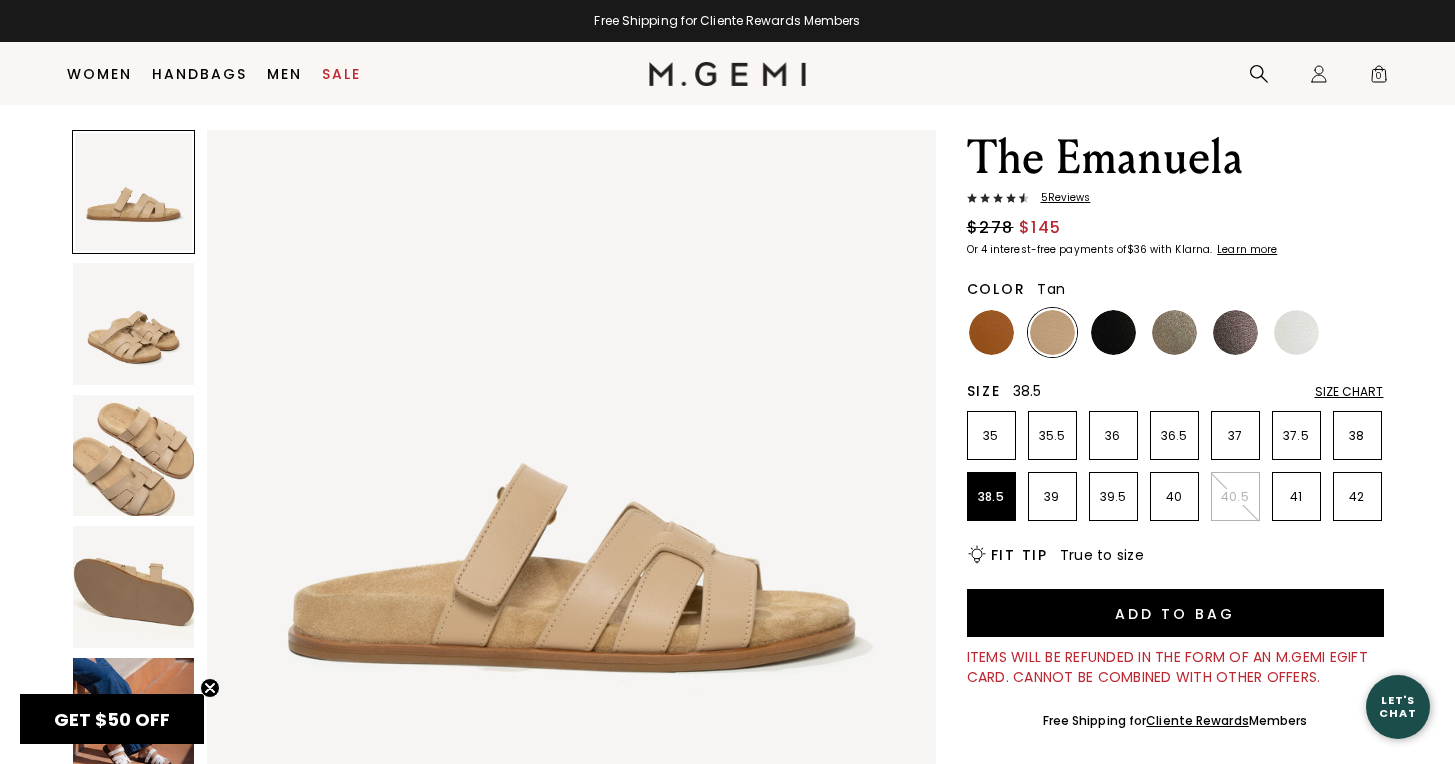 click at bounding box center [991, 332] 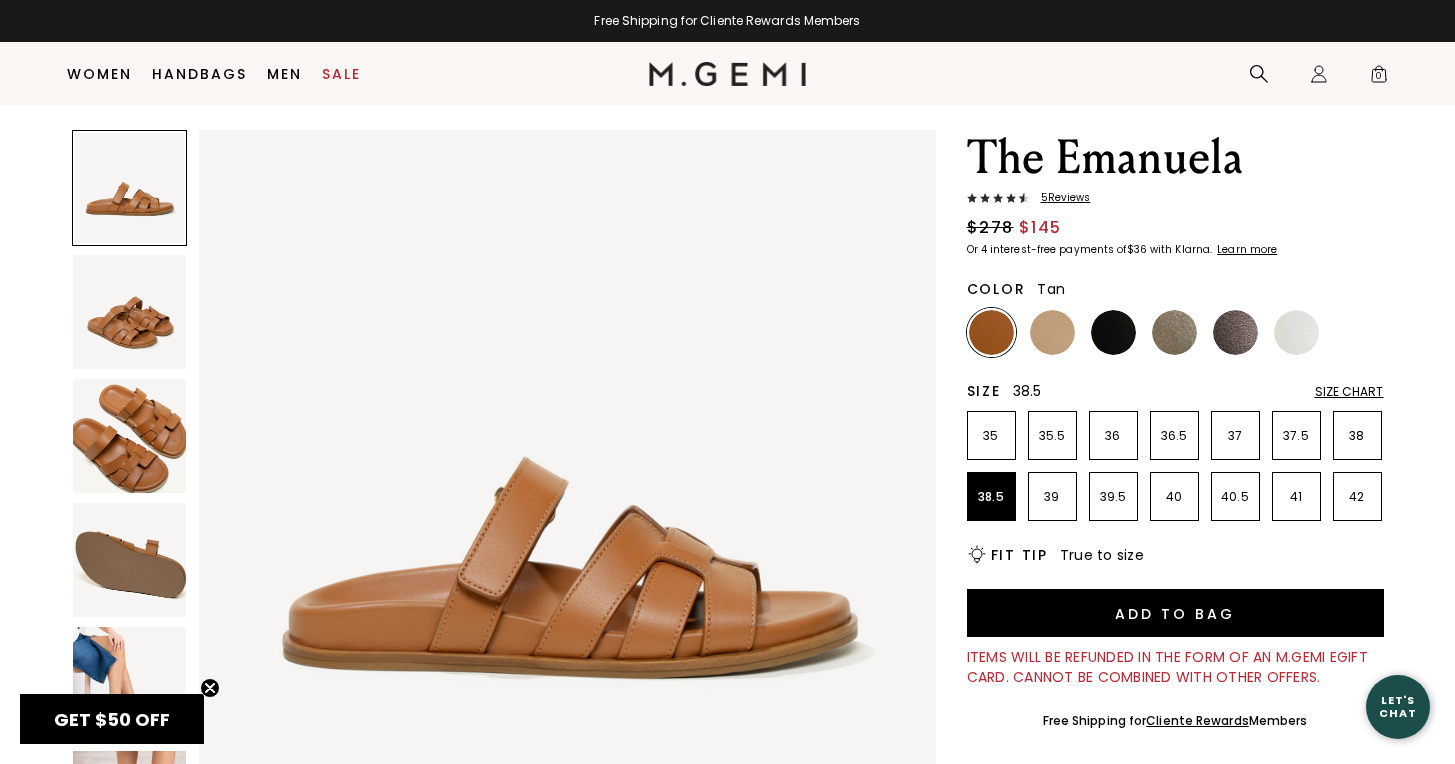 scroll, scrollTop: 0, scrollLeft: 0, axis: both 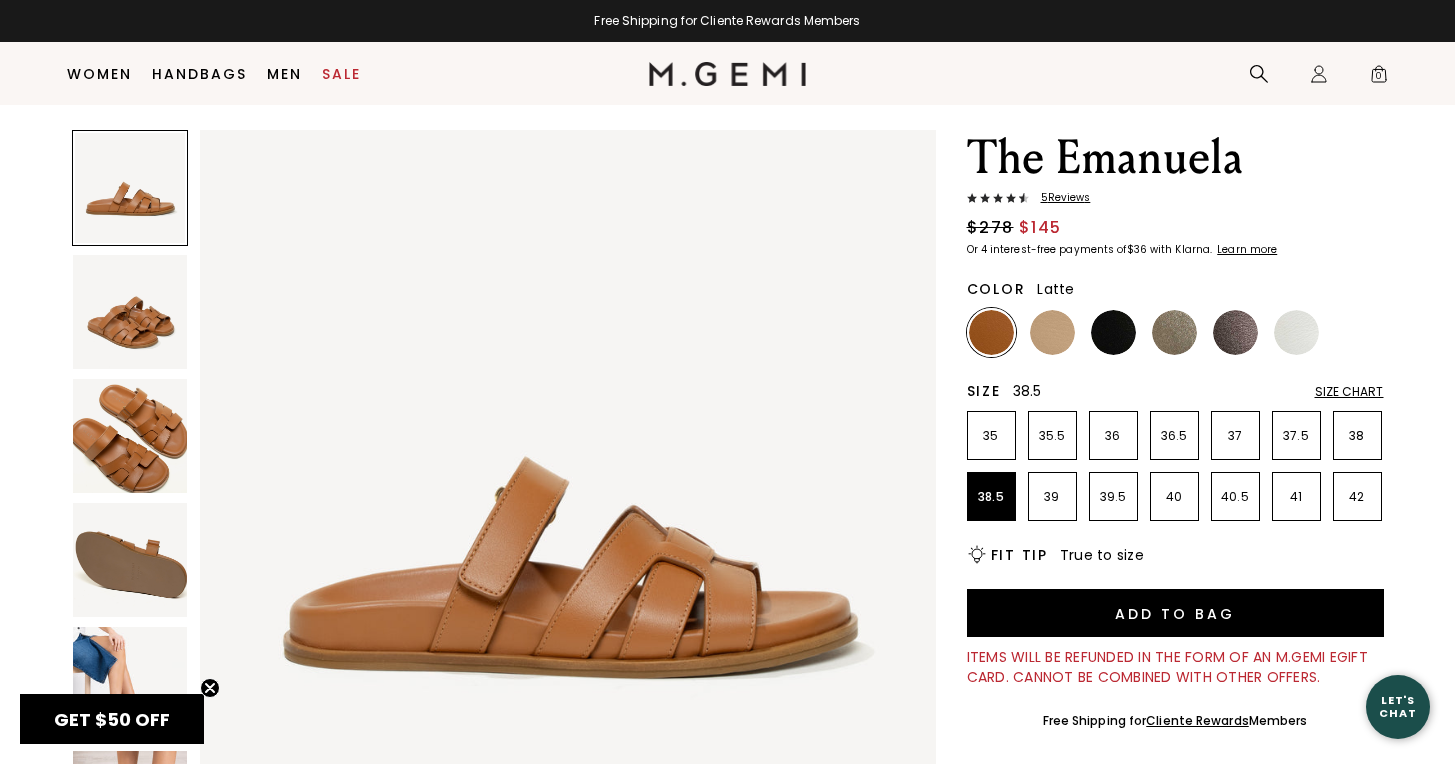 click at bounding box center (1052, 332) 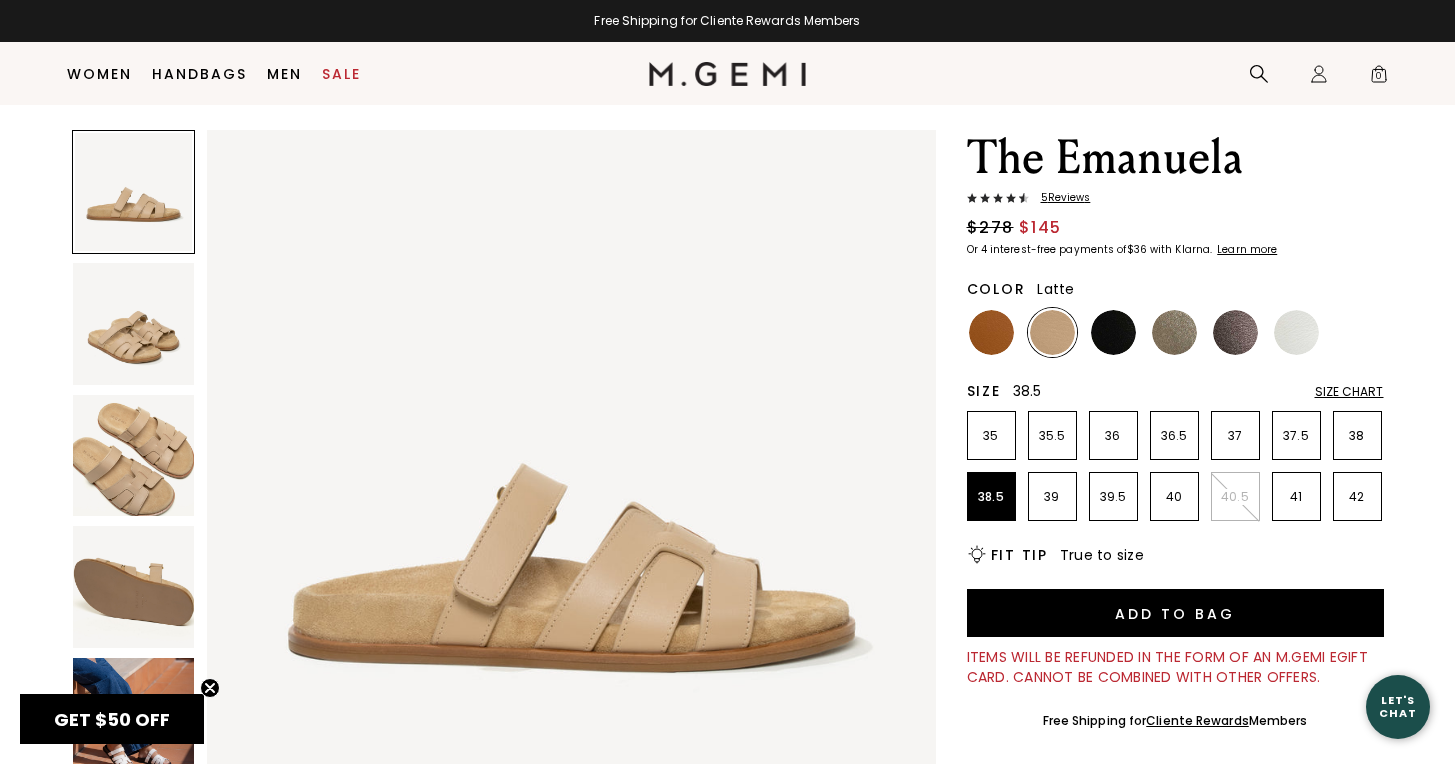 scroll, scrollTop: 0, scrollLeft: 0, axis: both 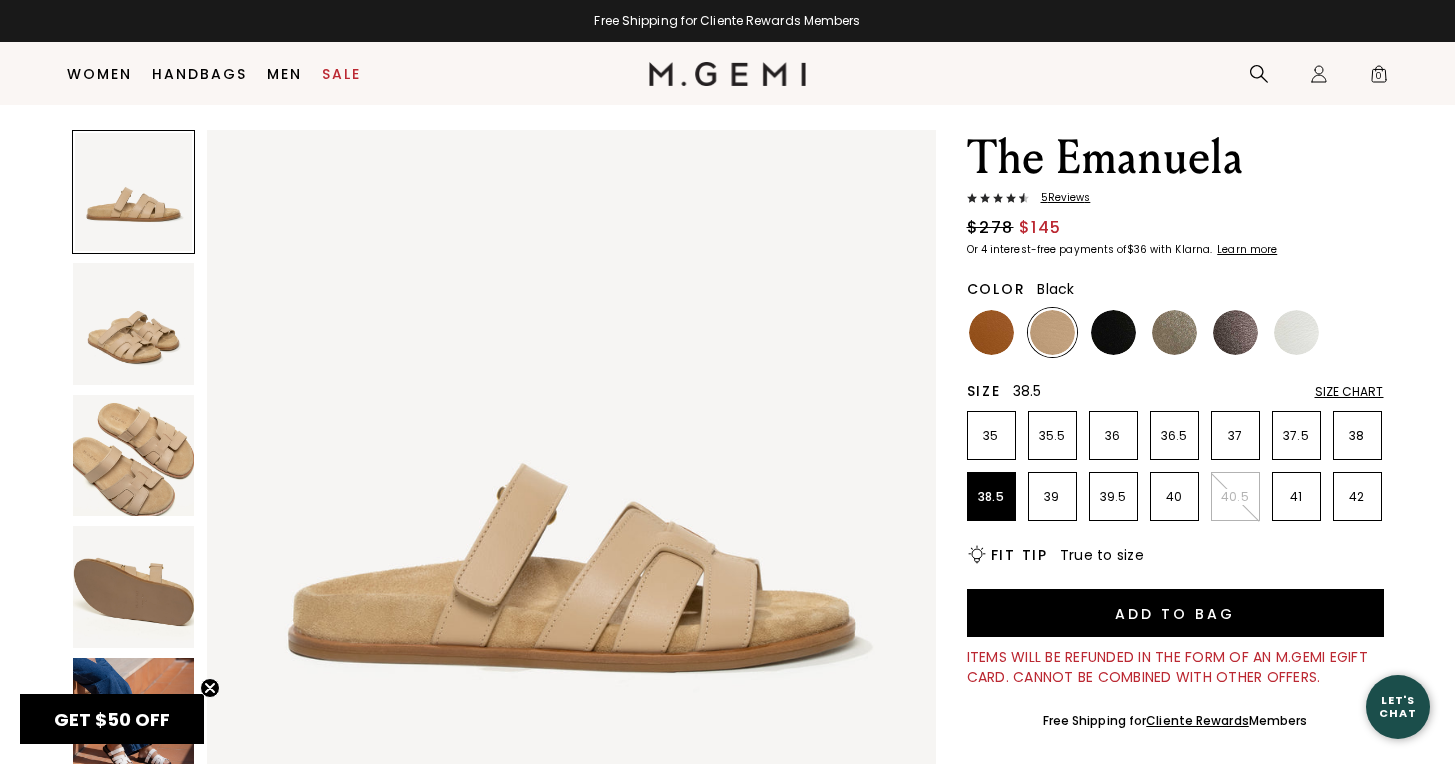 click at bounding box center [1113, 332] 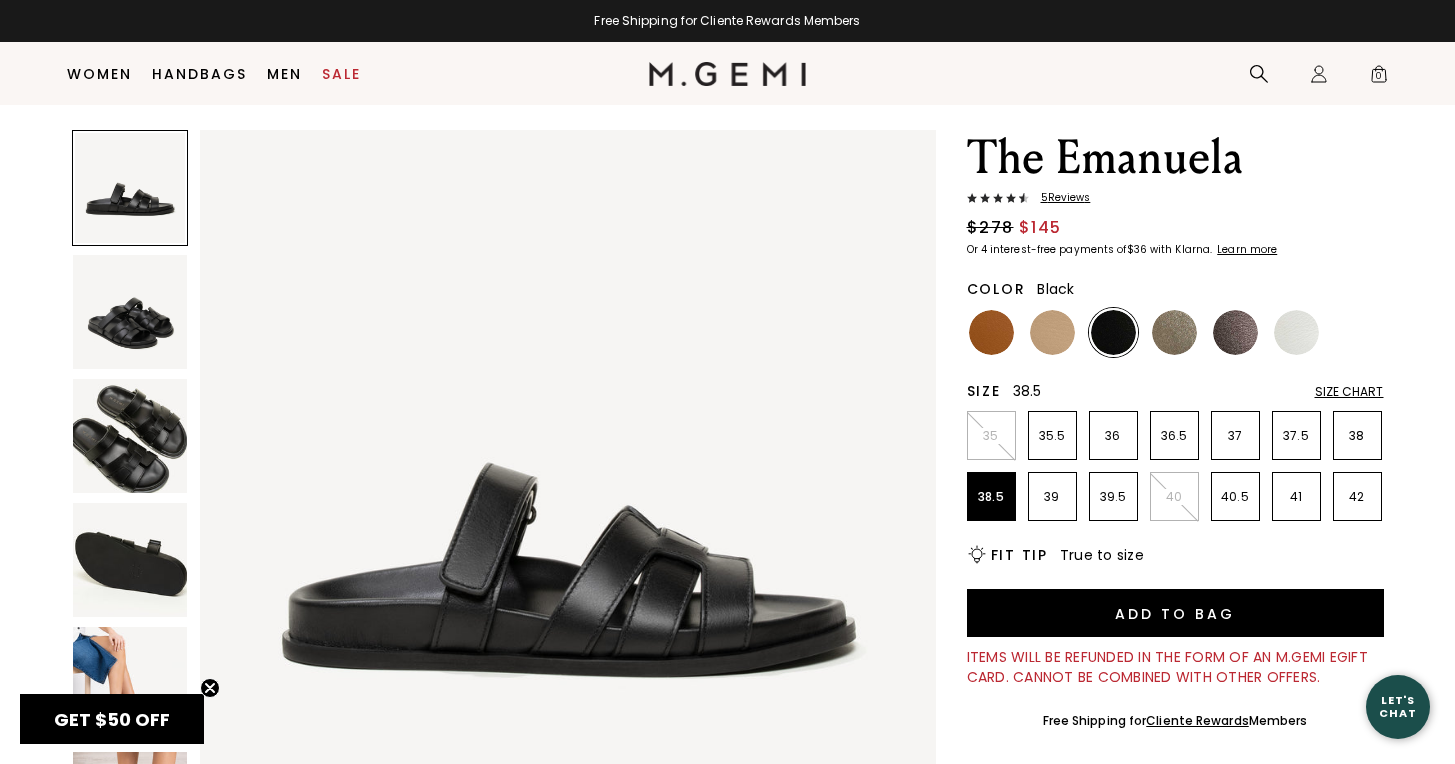 scroll, scrollTop: 0, scrollLeft: 0, axis: both 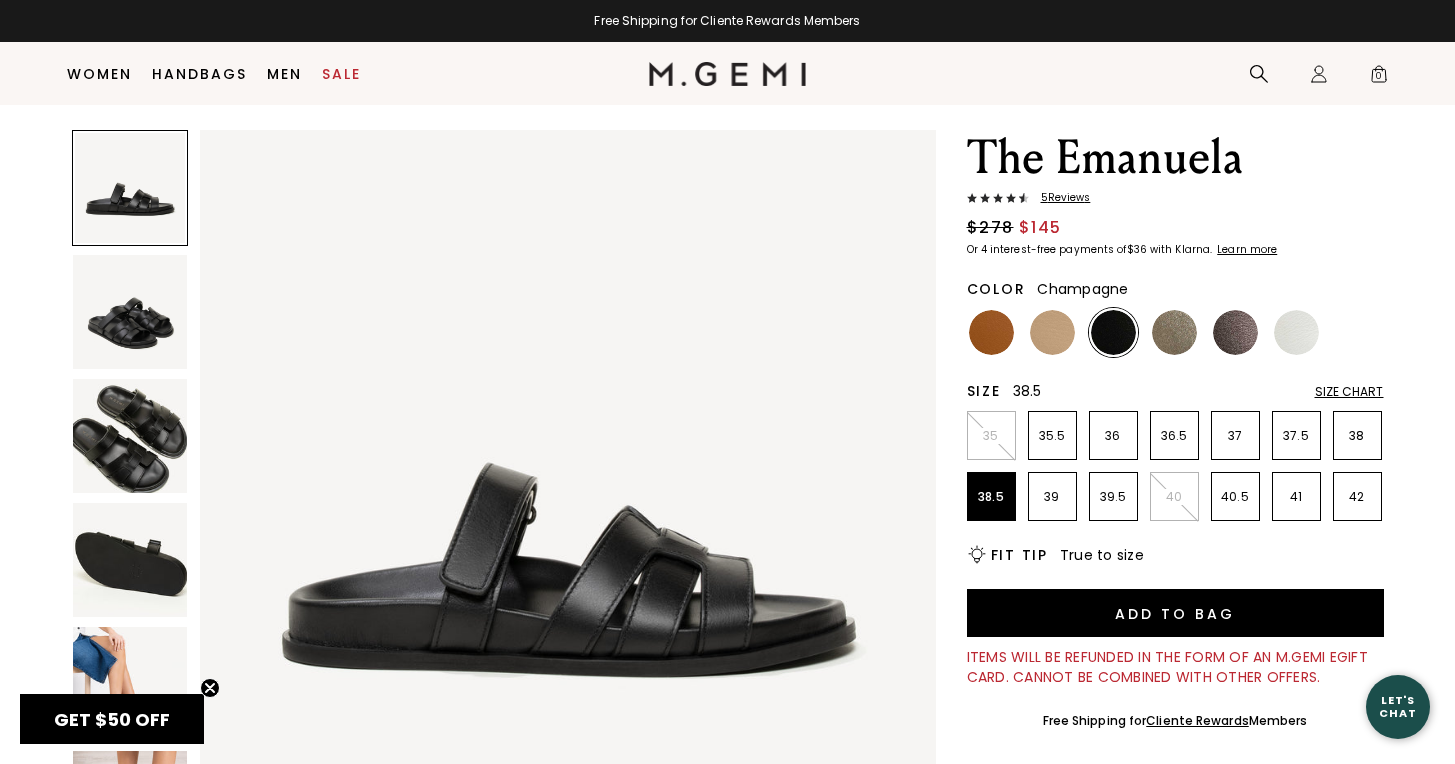 click at bounding box center [1174, 332] 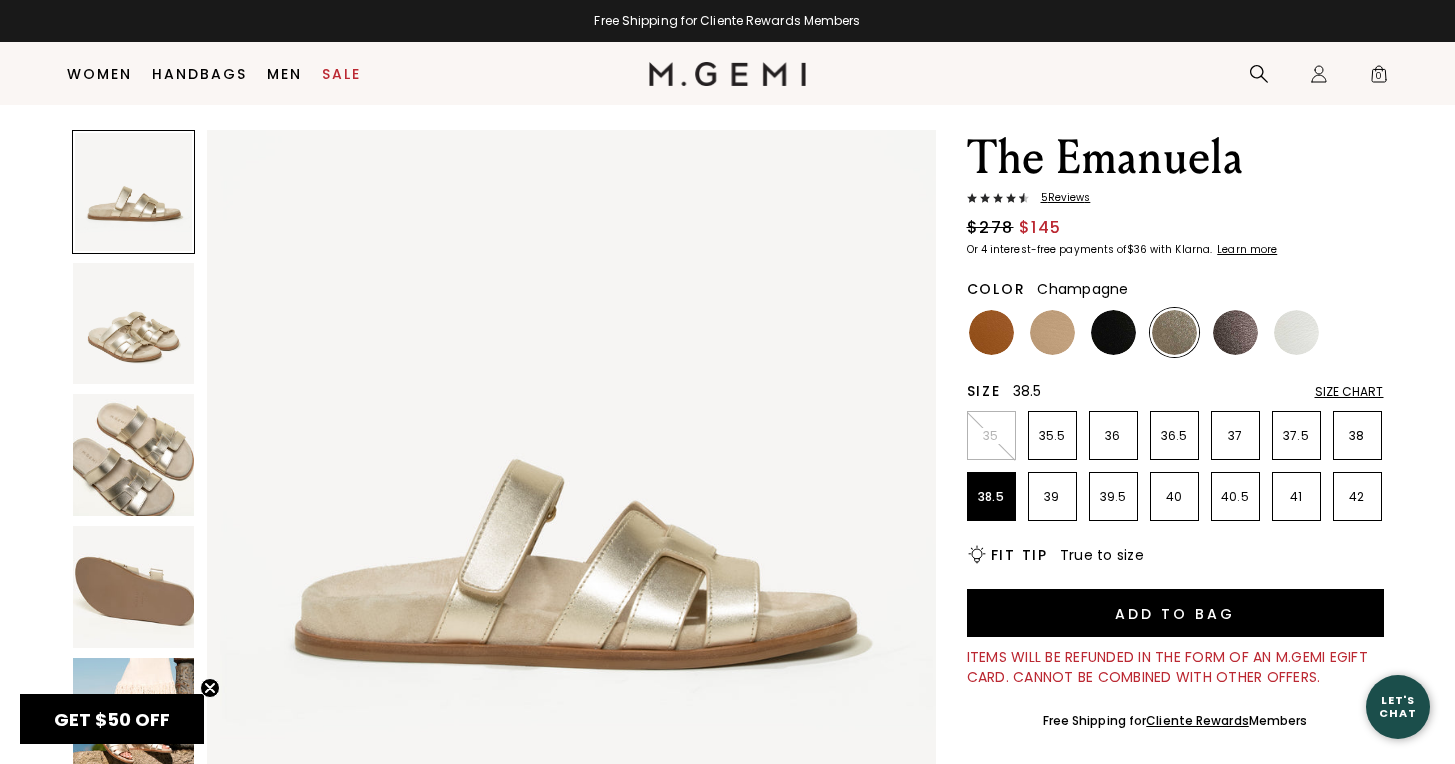 scroll, scrollTop: 0, scrollLeft: 0, axis: both 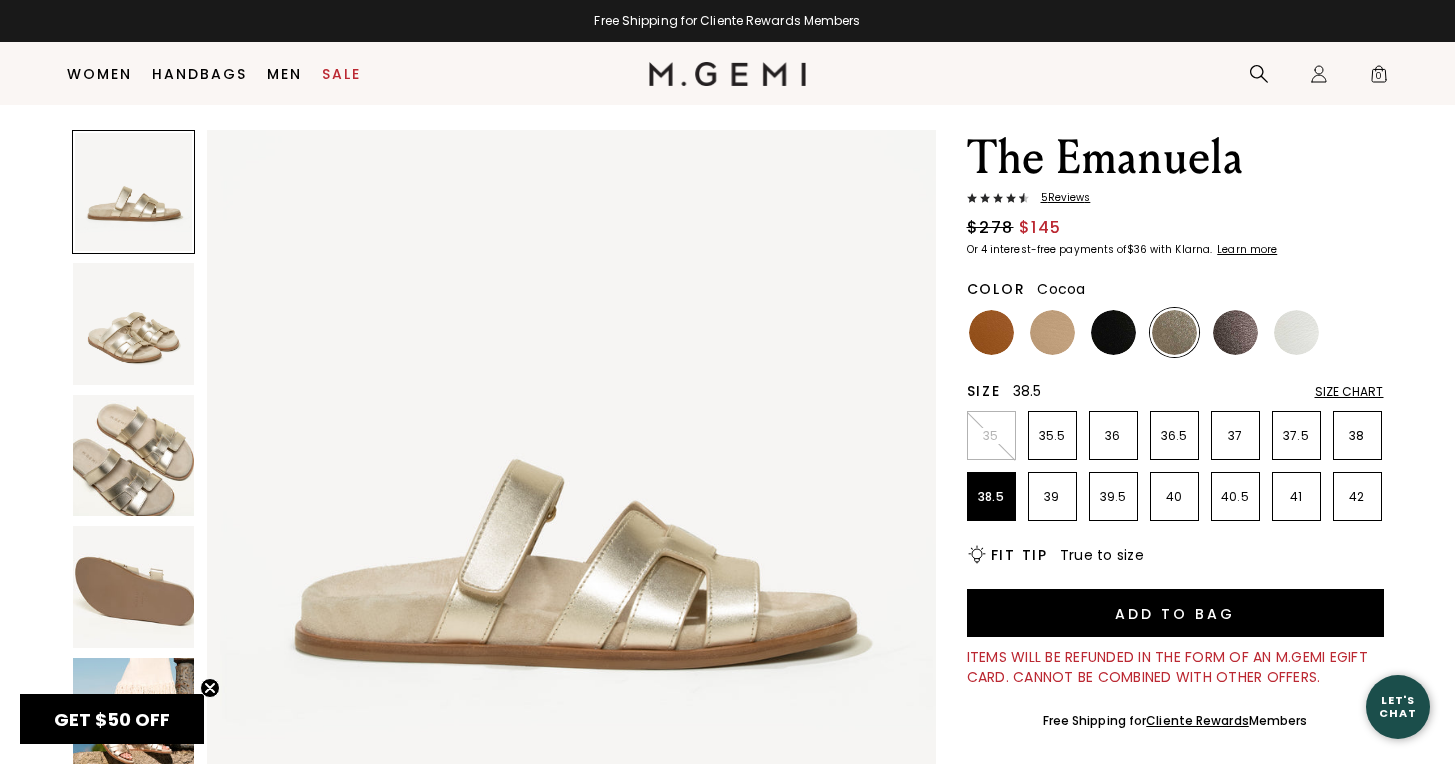 click at bounding box center (1235, 332) 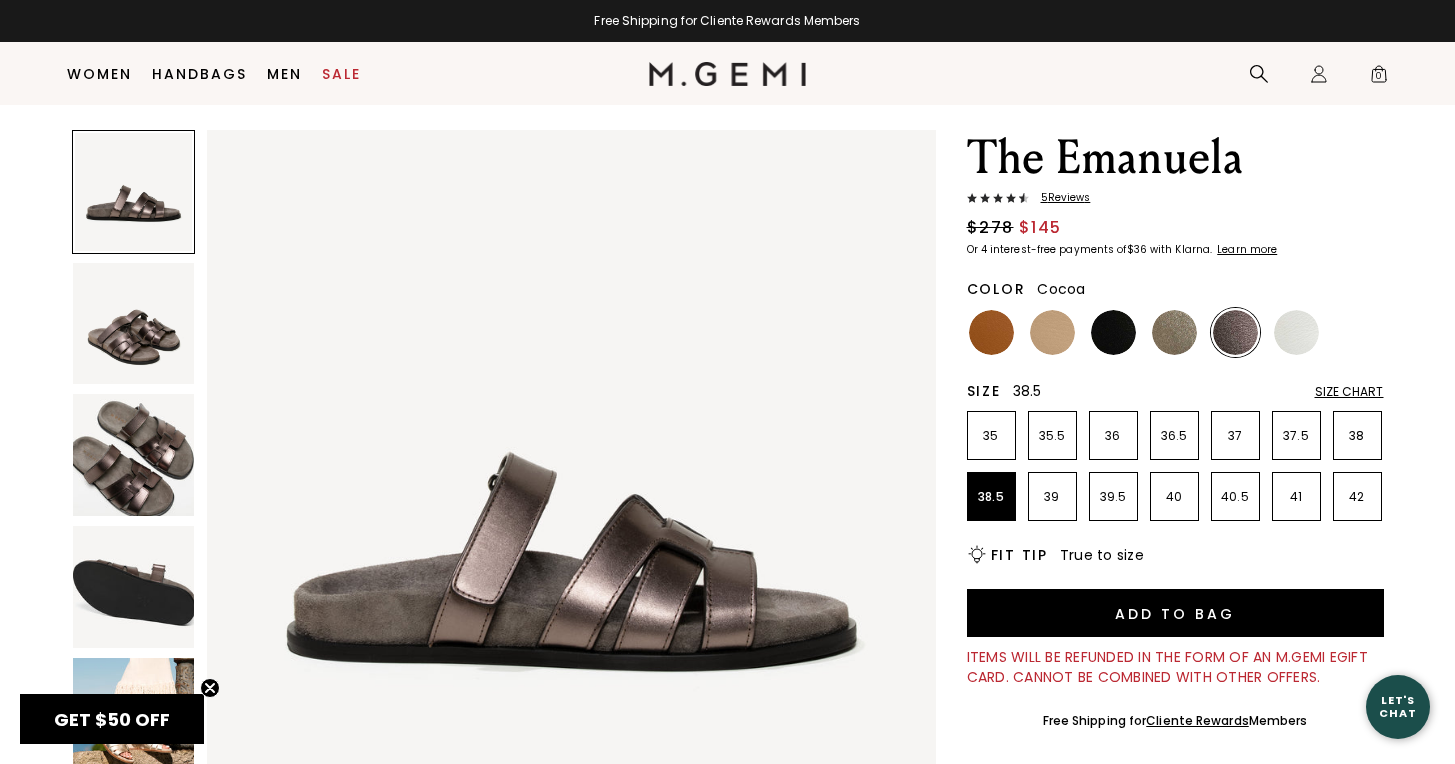 scroll, scrollTop: 0, scrollLeft: 0, axis: both 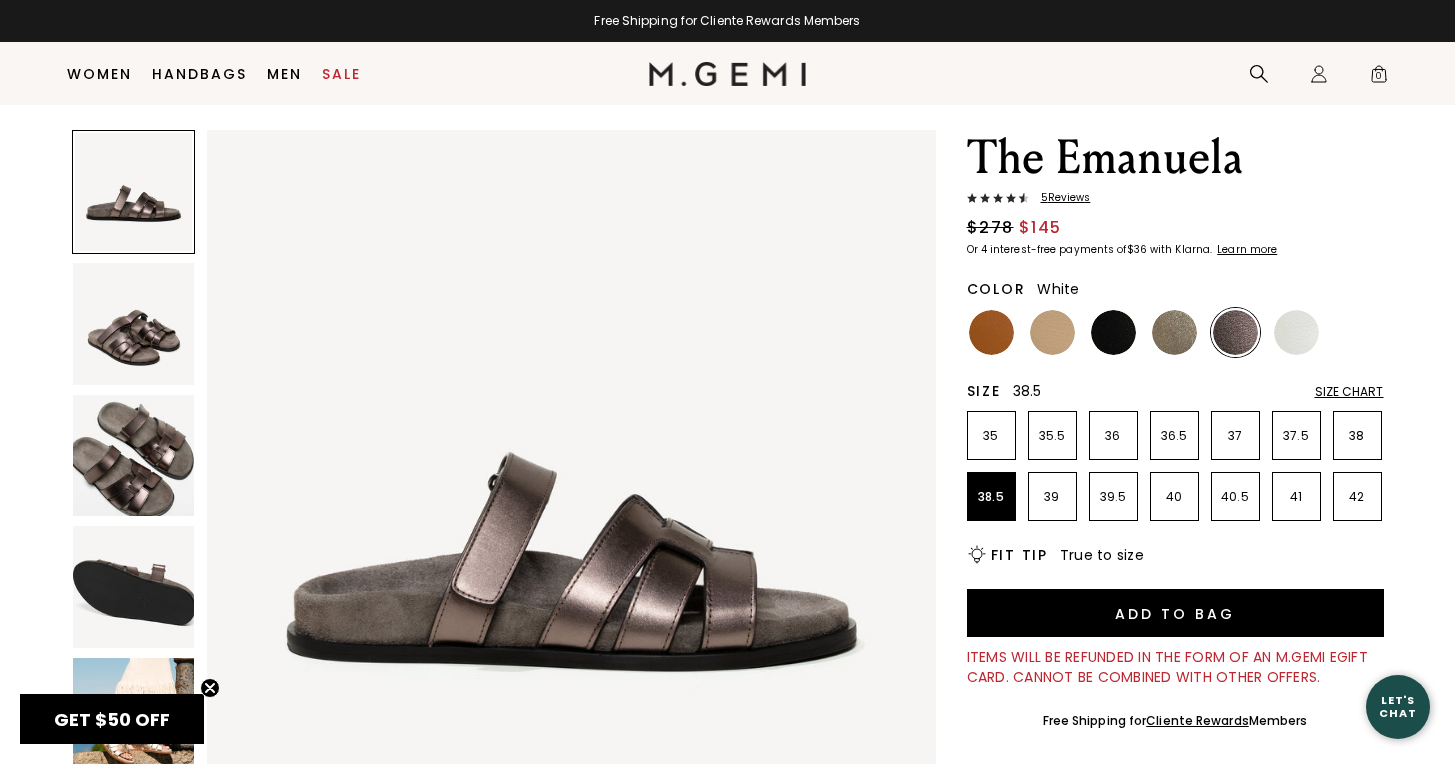 click at bounding box center (1296, 332) 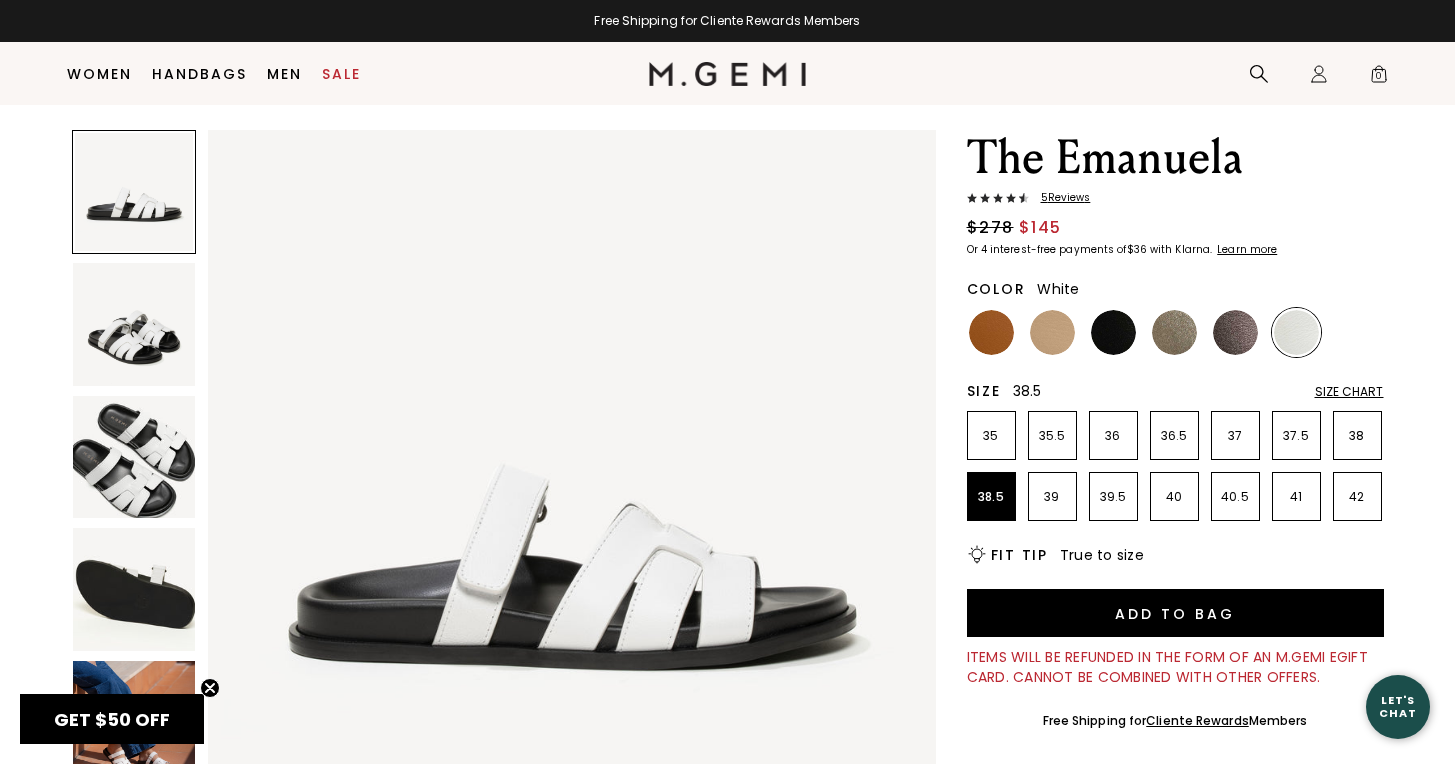 scroll, scrollTop: 0, scrollLeft: 0, axis: both 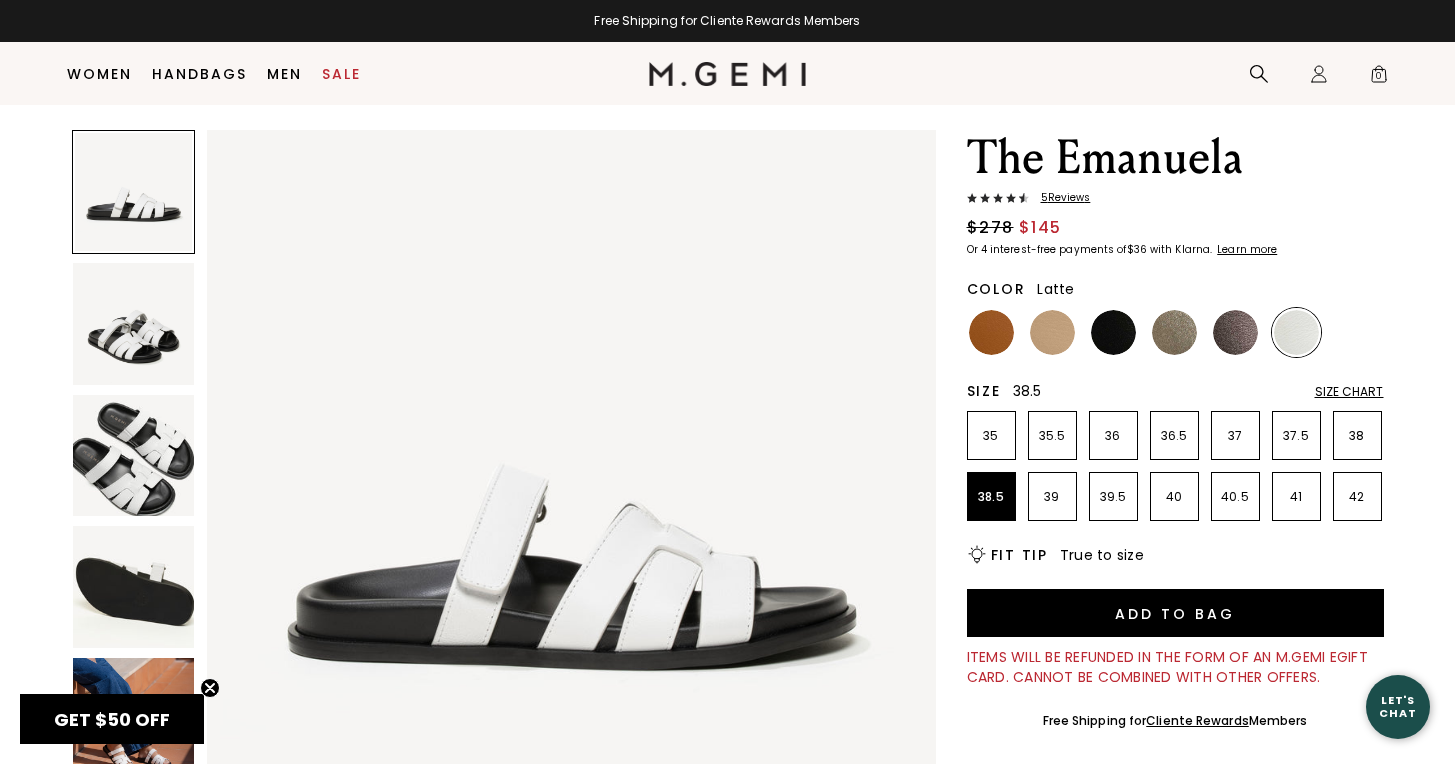 click at bounding box center [1052, 332] 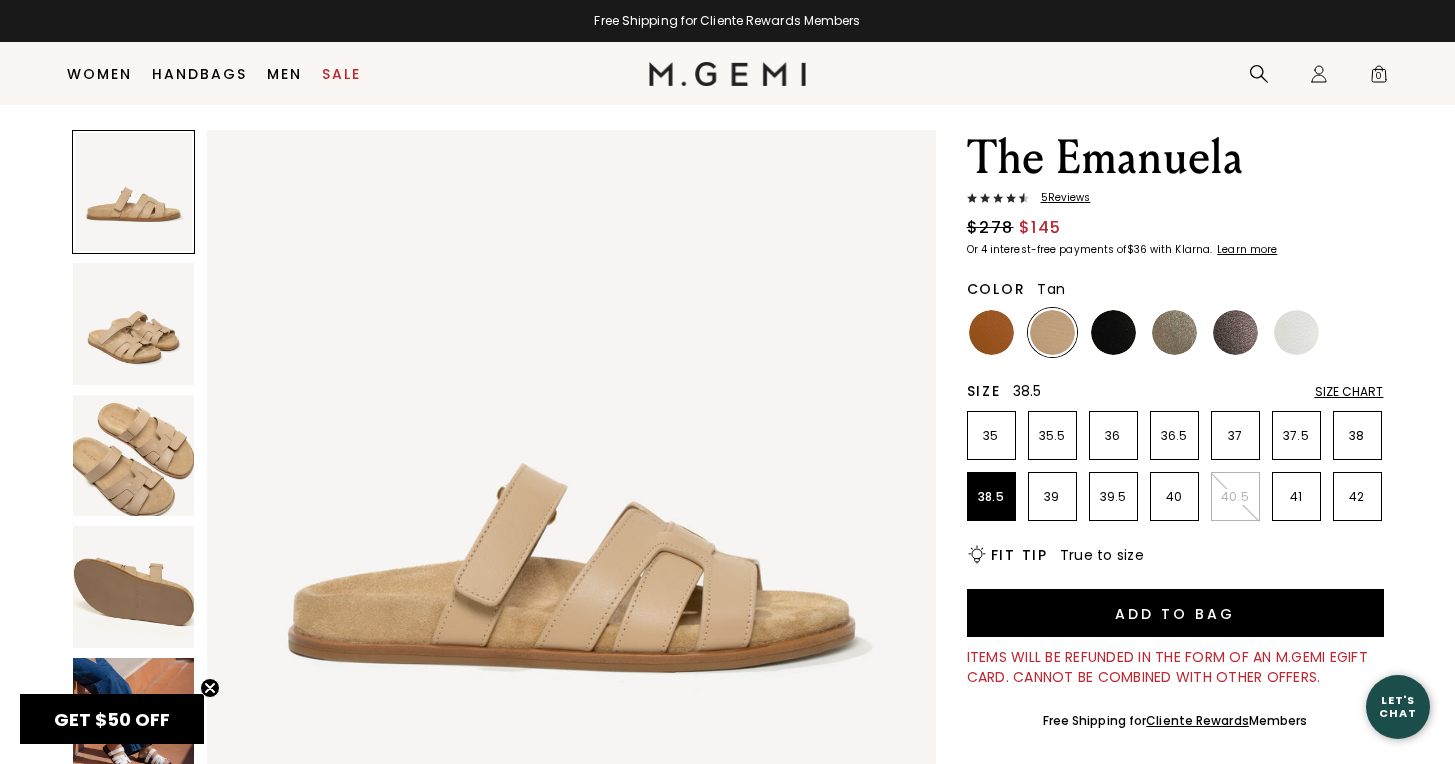 click at bounding box center (991, 332) 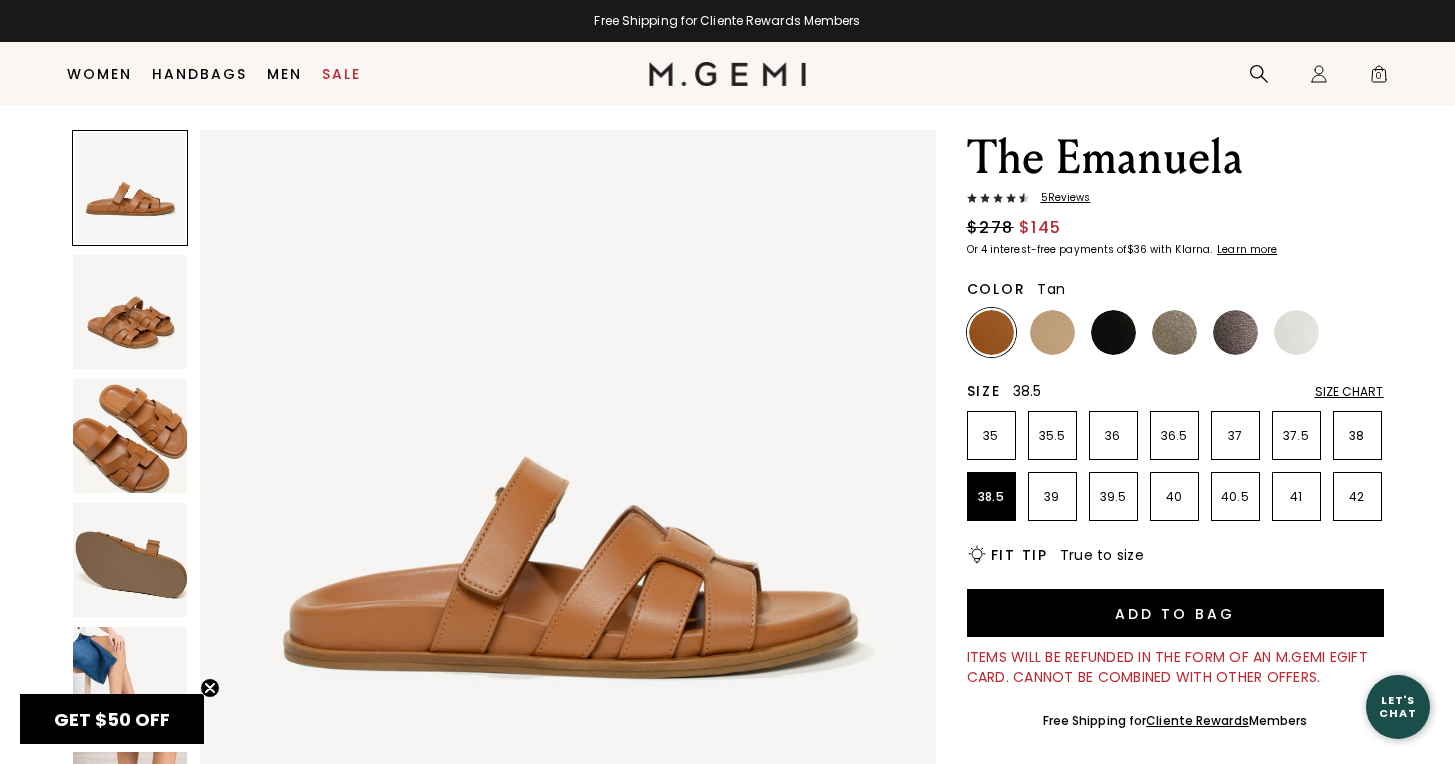 scroll, scrollTop: 0, scrollLeft: 0, axis: both 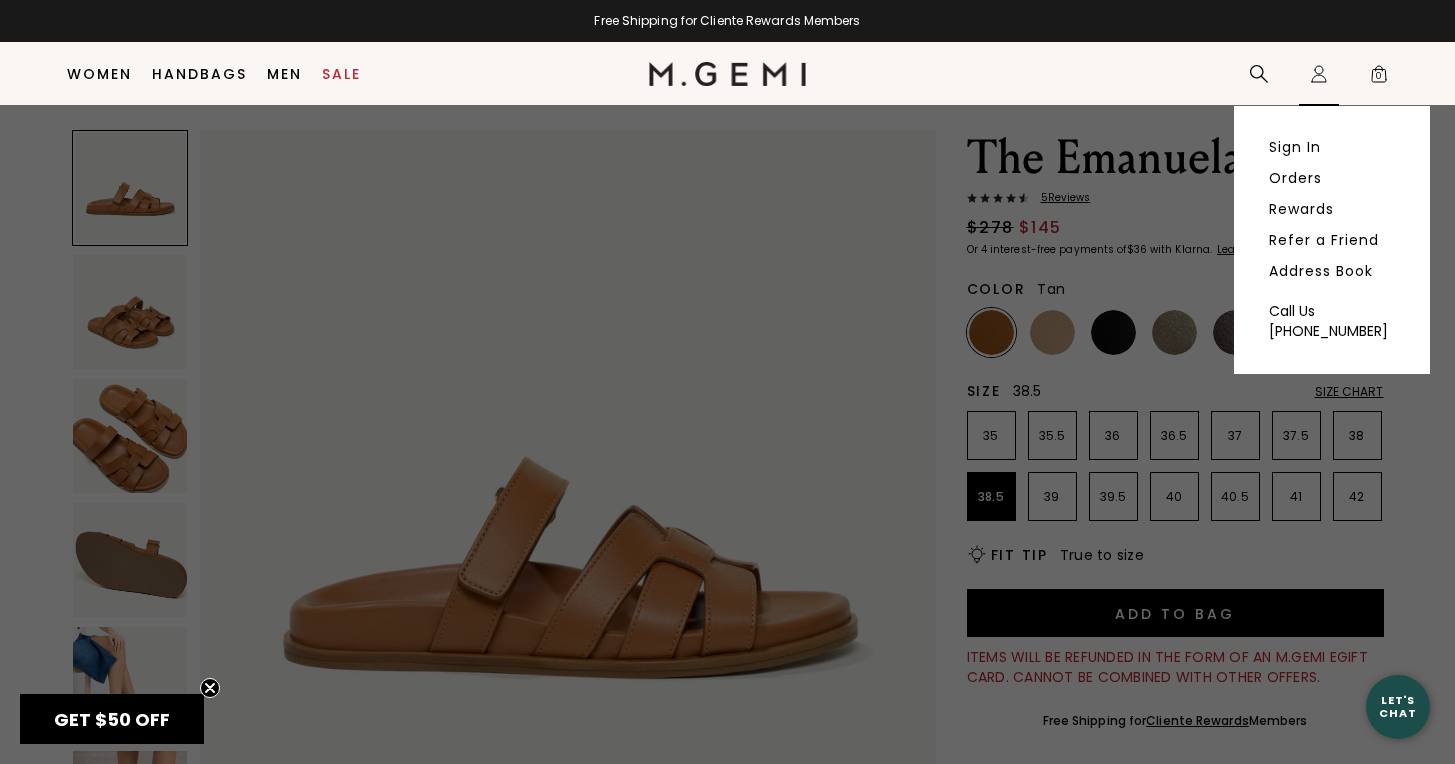 click on "Icons/20x20/profile@2x" 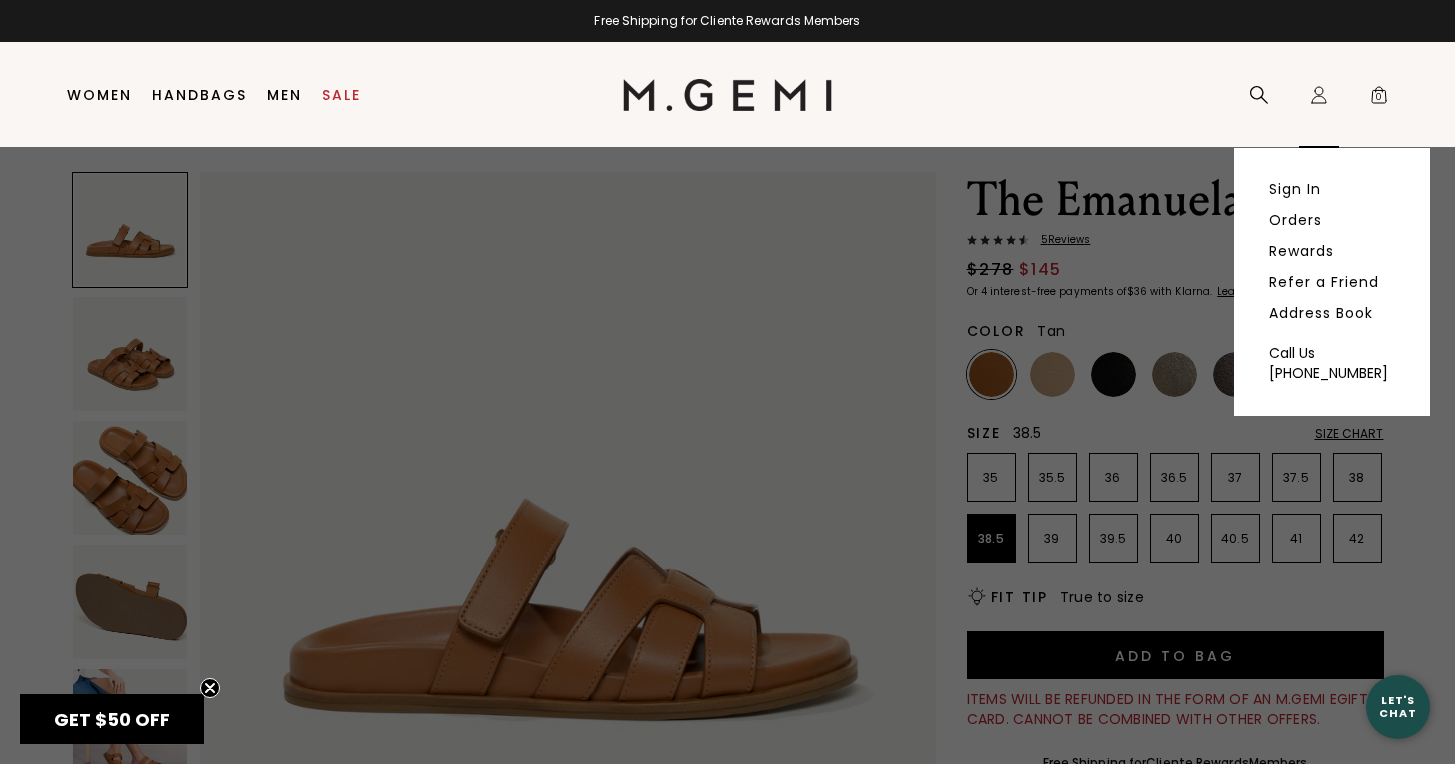 scroll, scrollTop: 0, scrollLeft: 0, axis: both 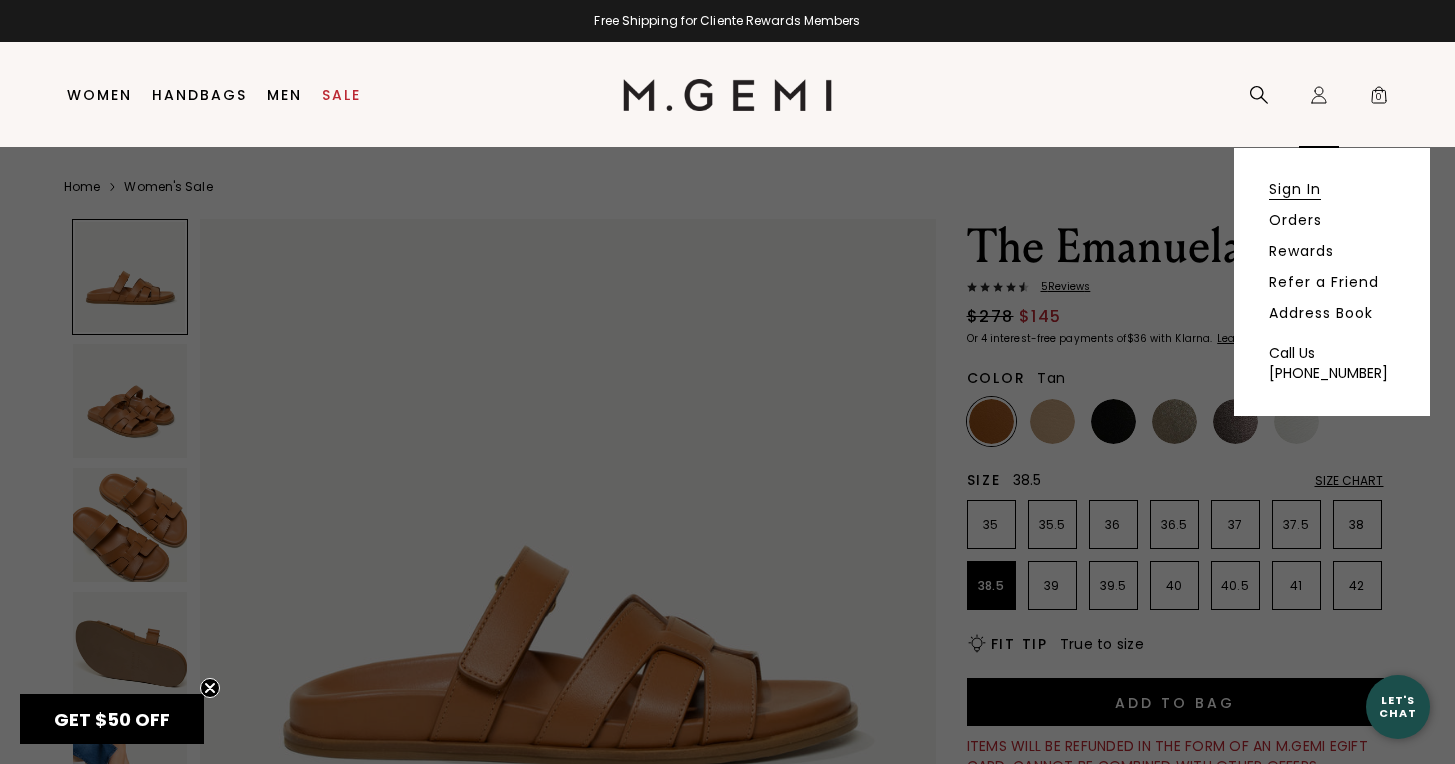 click on "Sign In" at bounding box center [1295, 189] 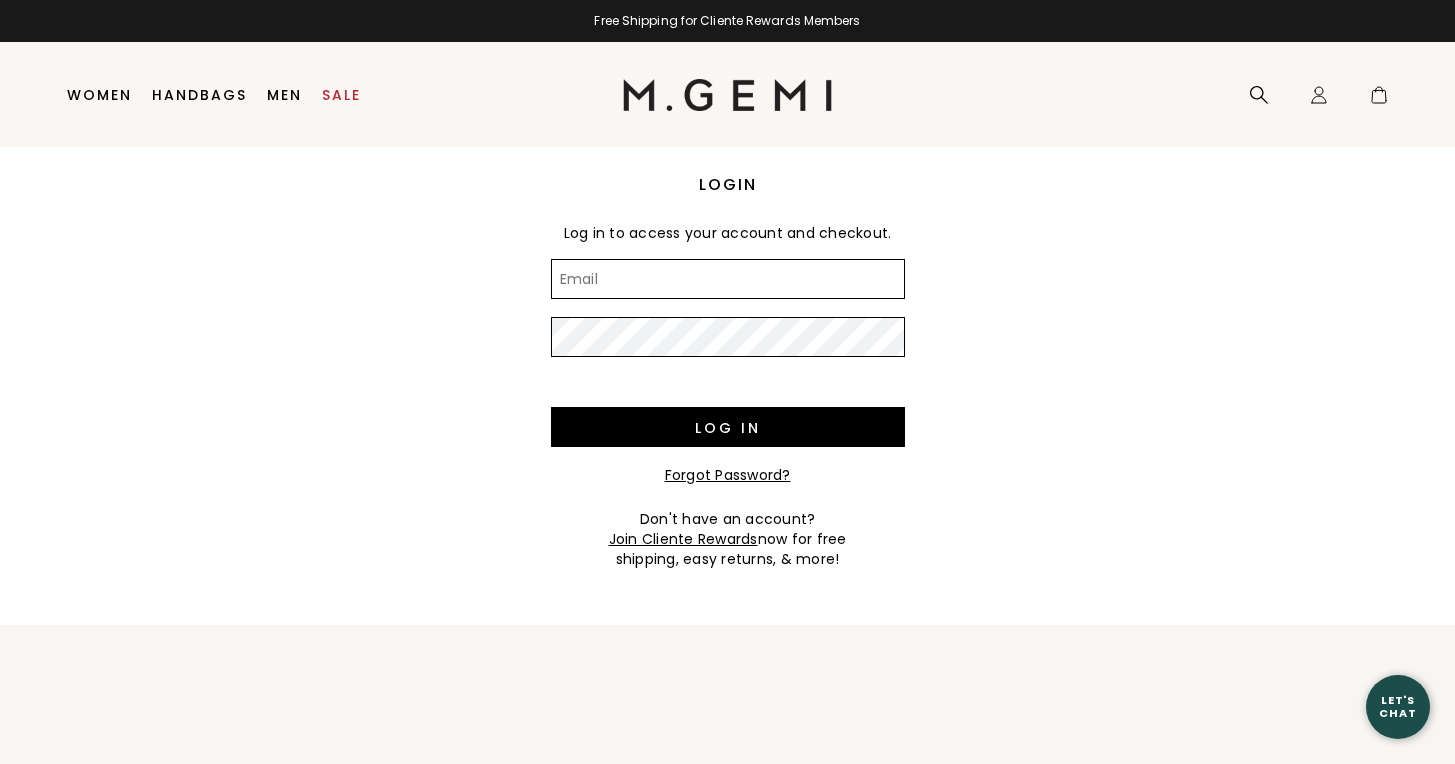 scroll, scrollTop: 0, scrollLeft: 0, axis: both 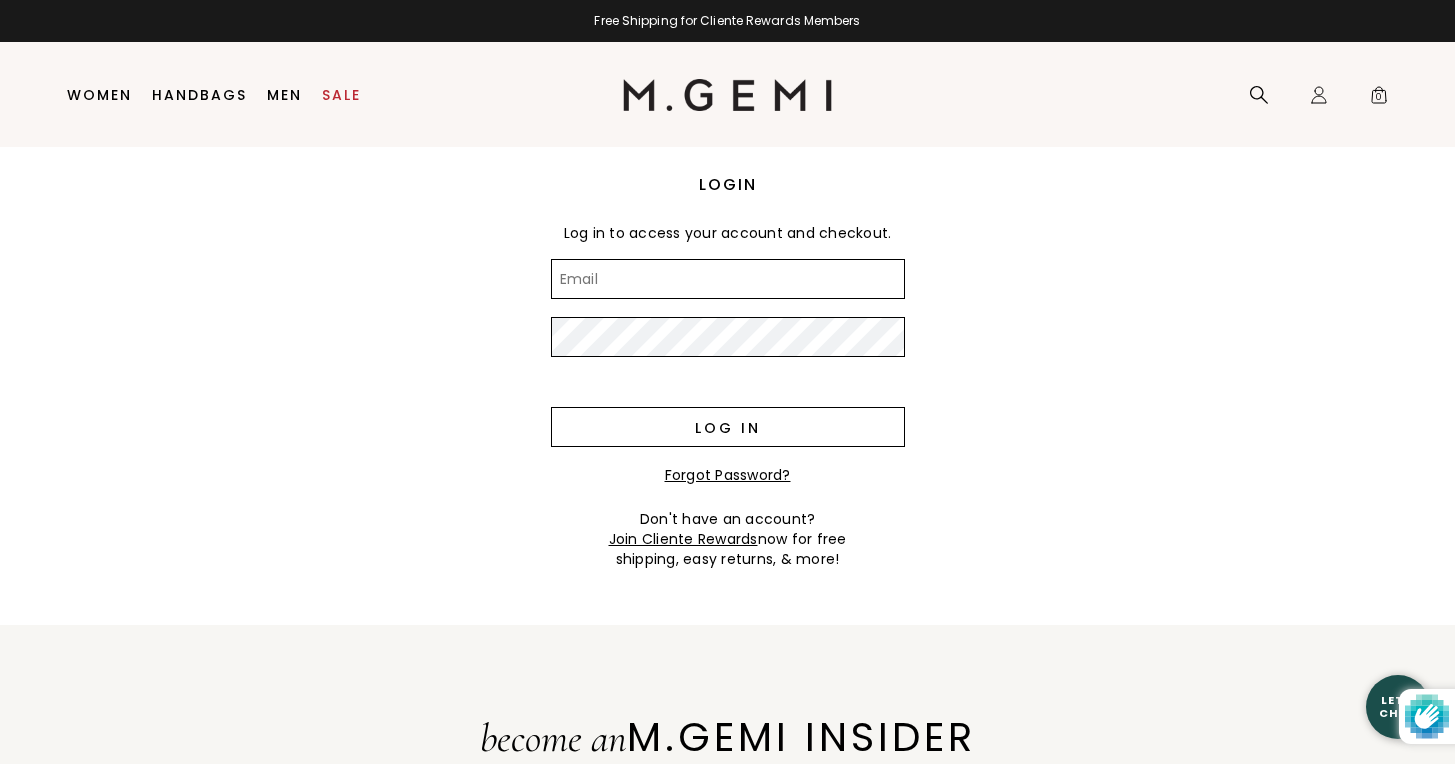 type on "GUTOWSKICH@GMAIL.COM" 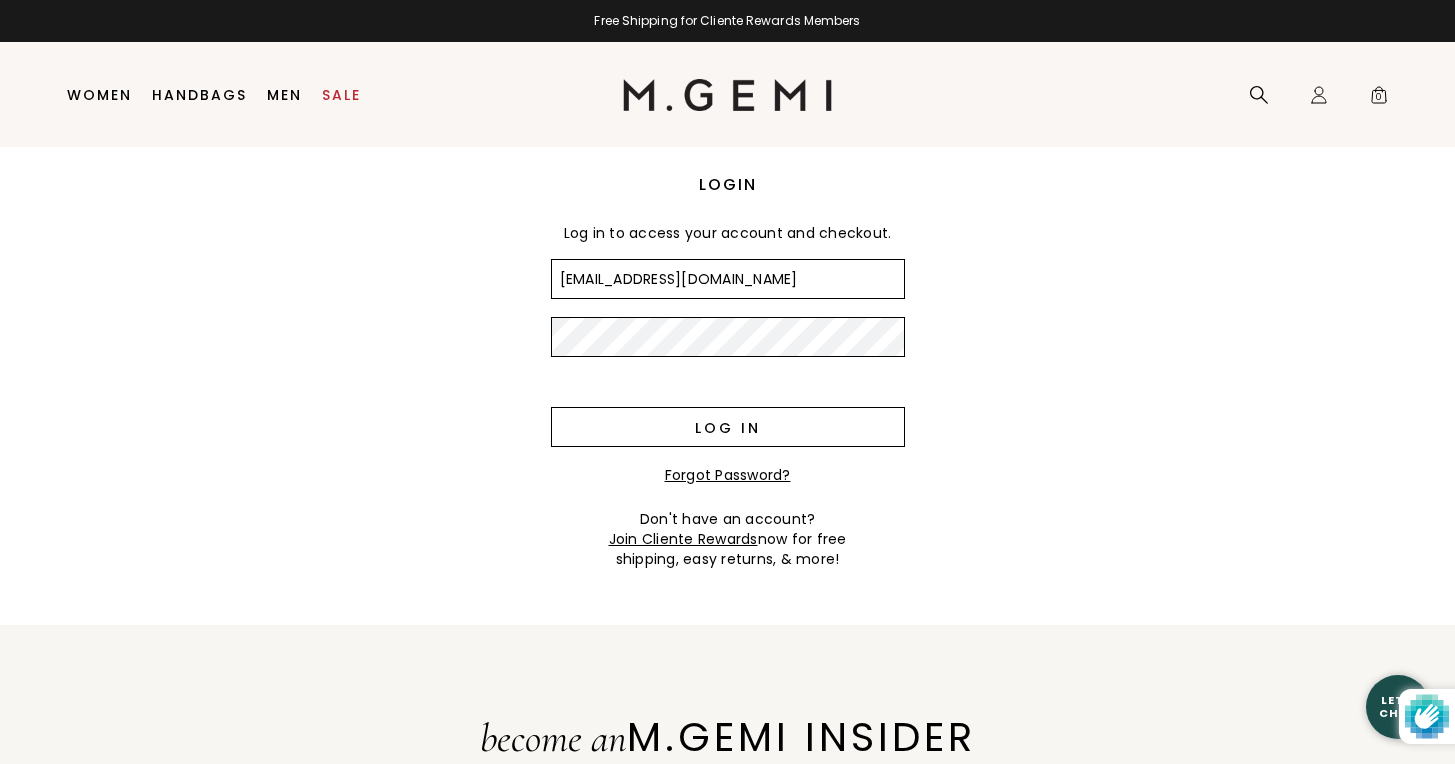 click on "Log in" at bounding box center [728, 427] 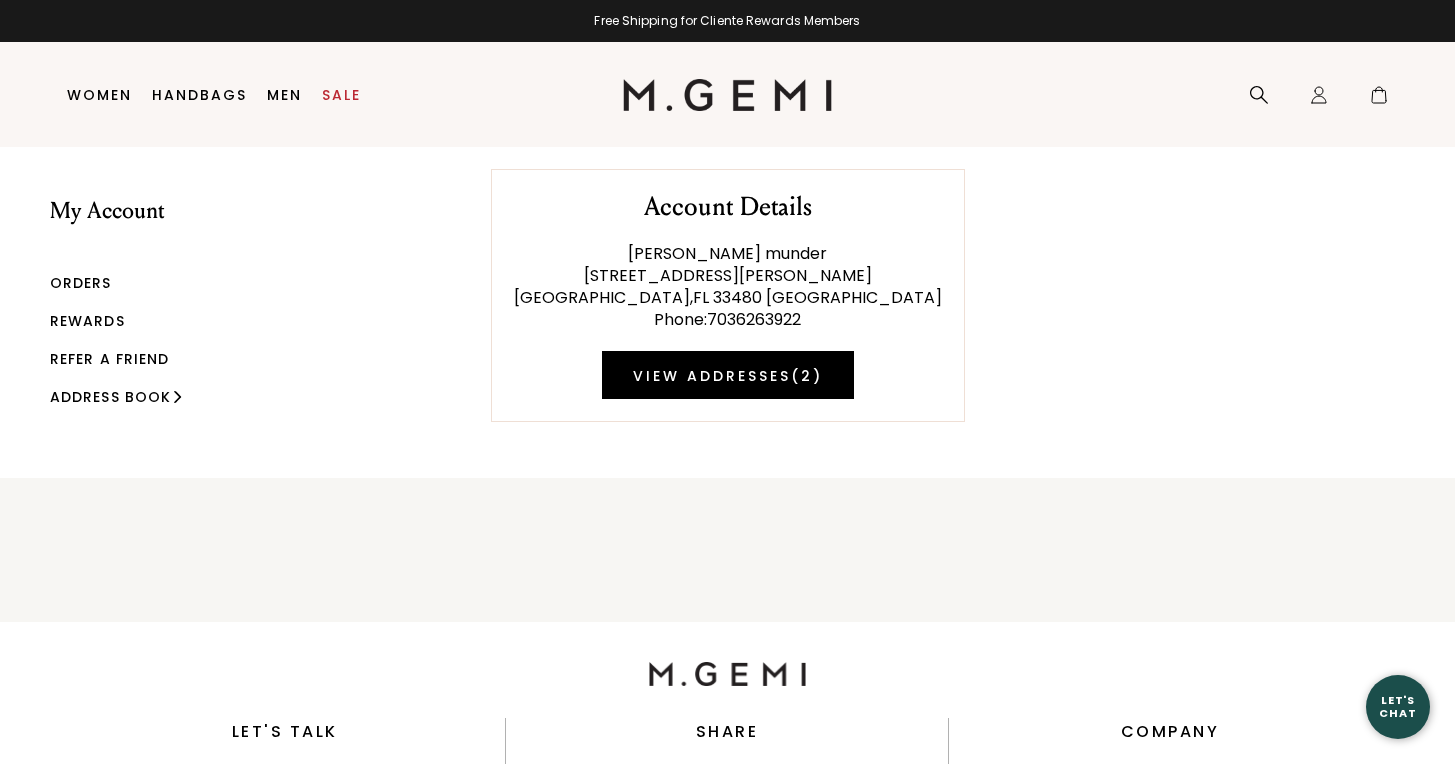 scroll, scrollTop: 0, scrollLeft: 0, axis: both 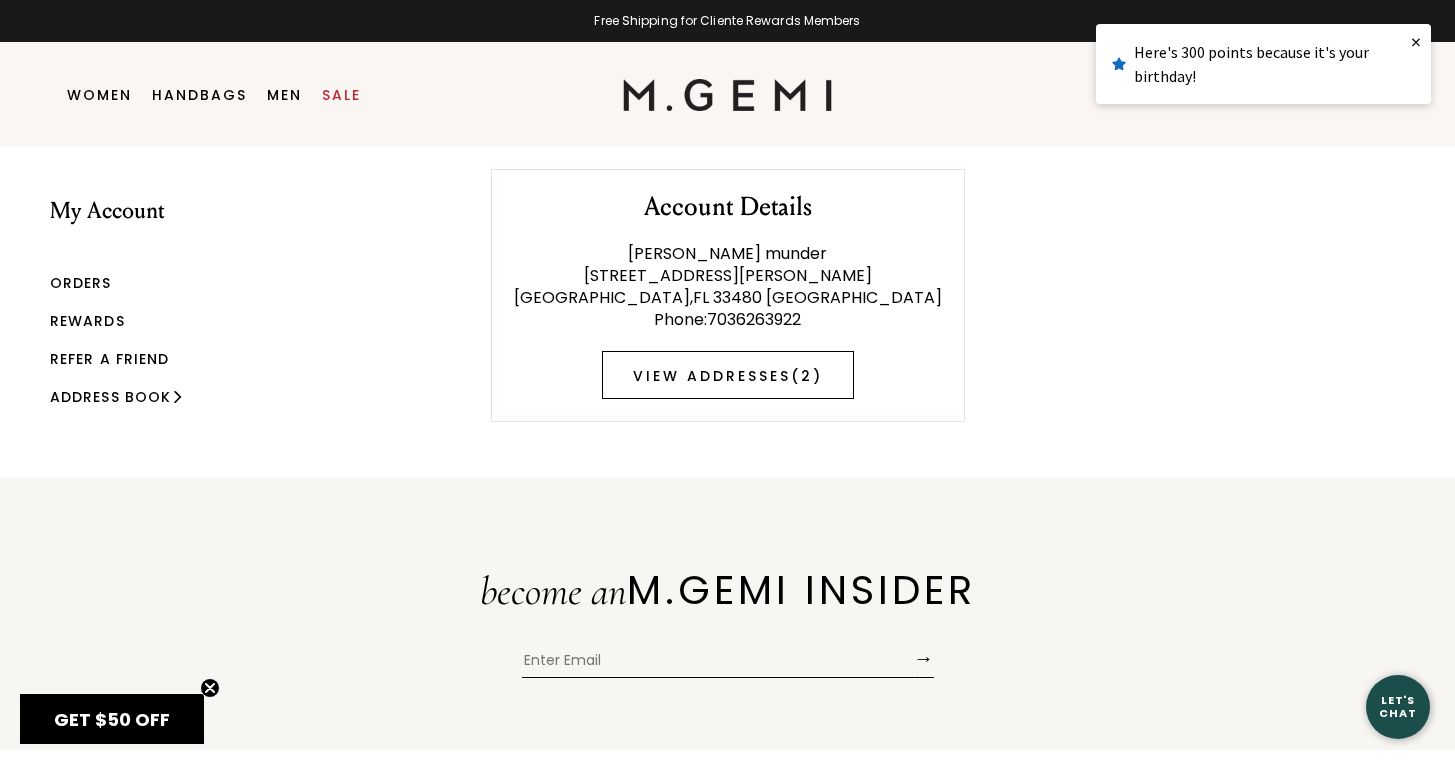 click on "View Addresses  ( 2 )" at bounding box center (728, 375) 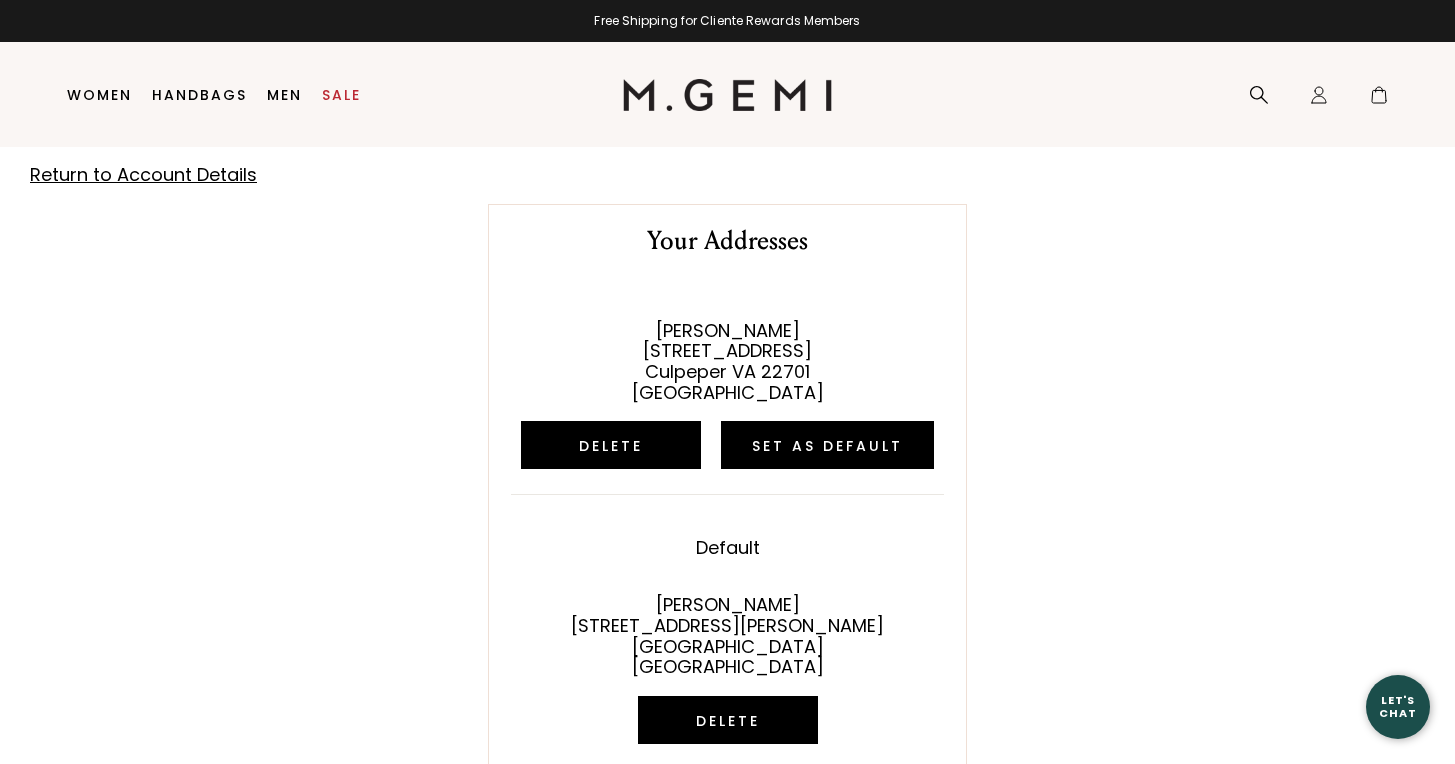 scroll, scrollTop: 0, scrollLeft: 0, axis: both 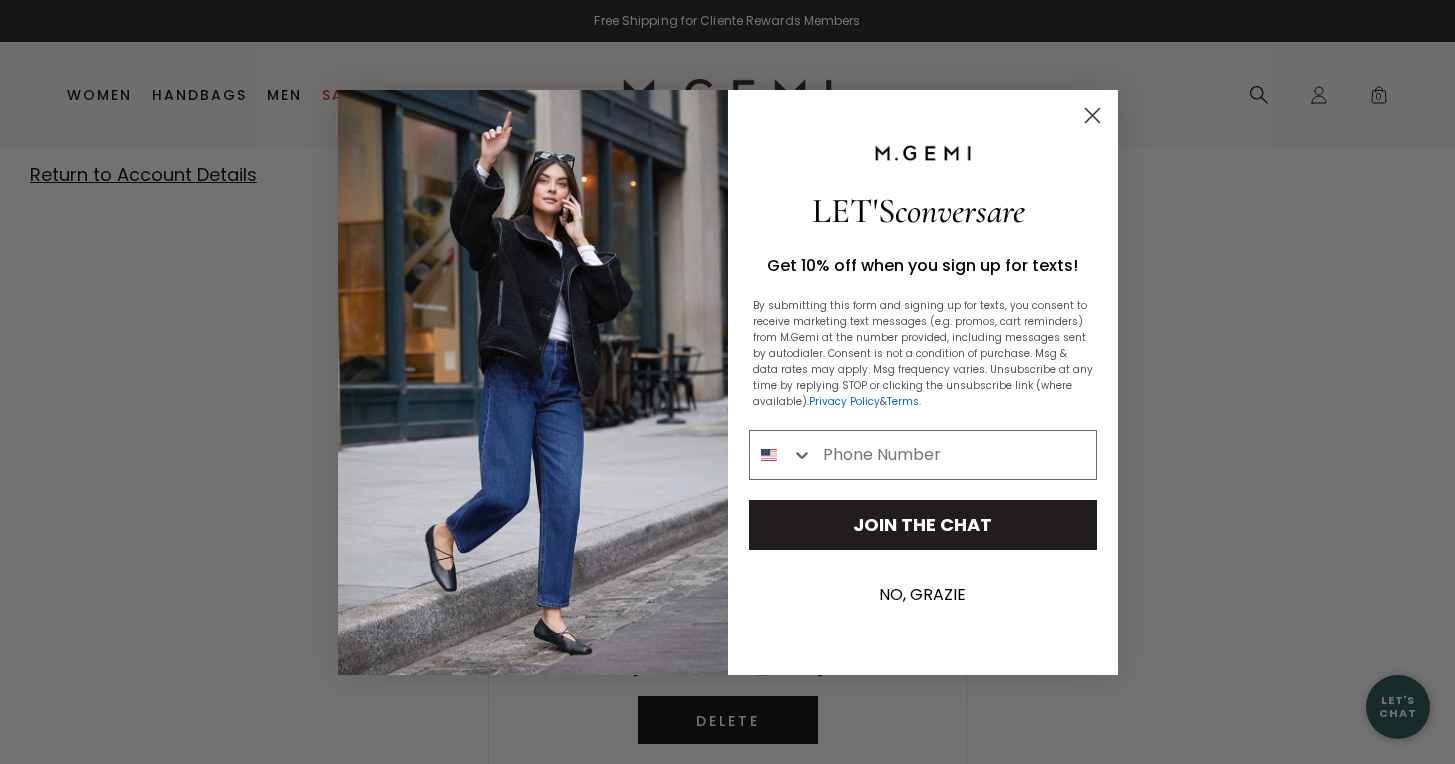click 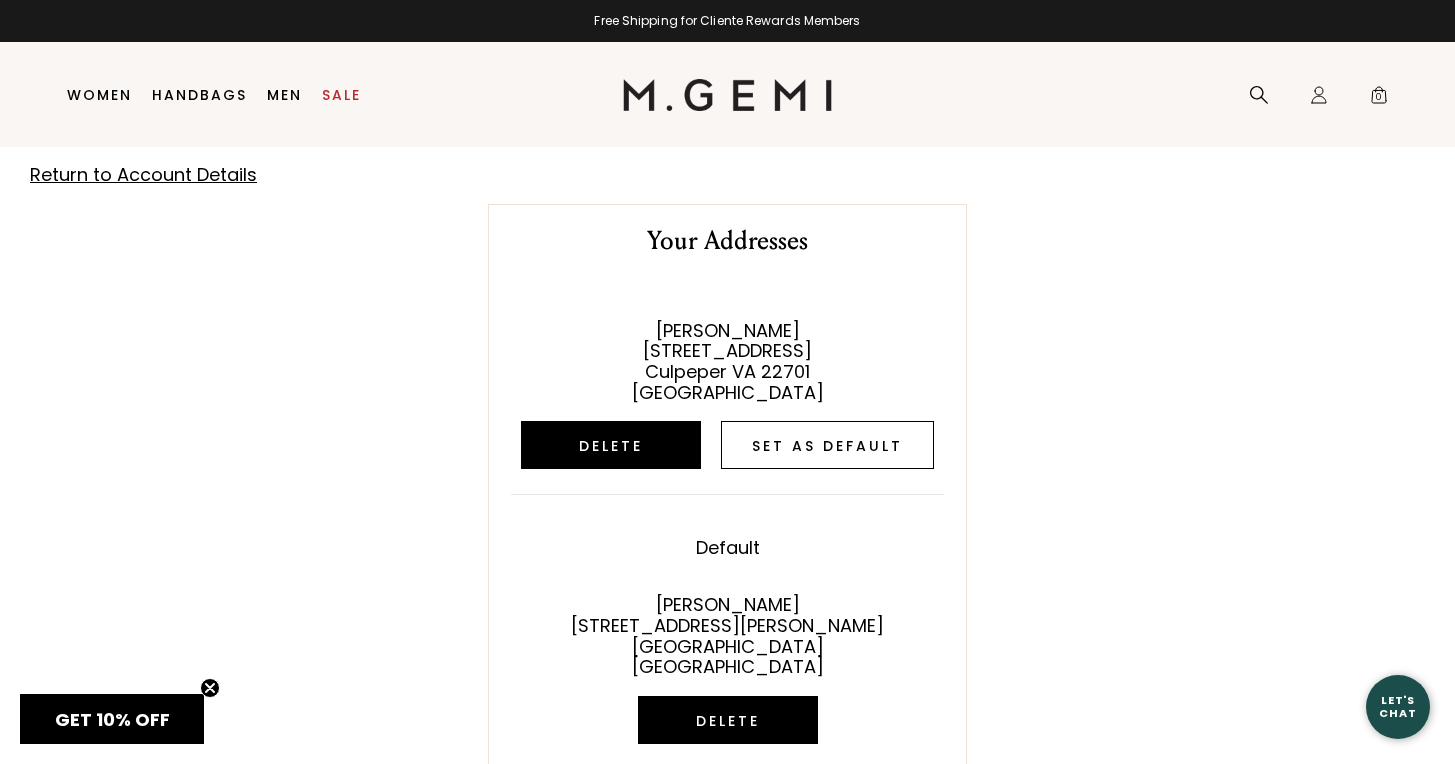 click on "Set as default" at bounding box center [827, 445] 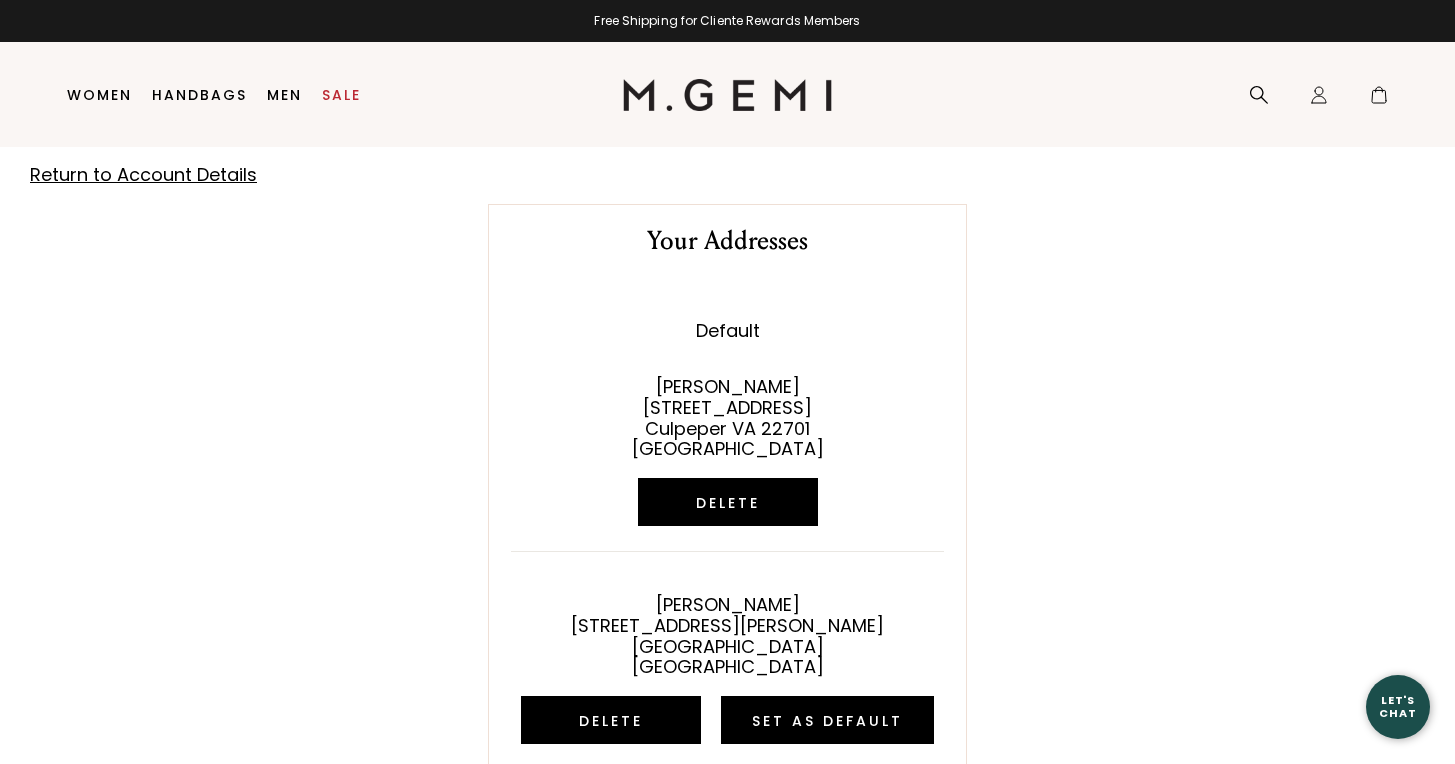 scroll, scrollTop: 0, scrollLeft: 0, axis: both 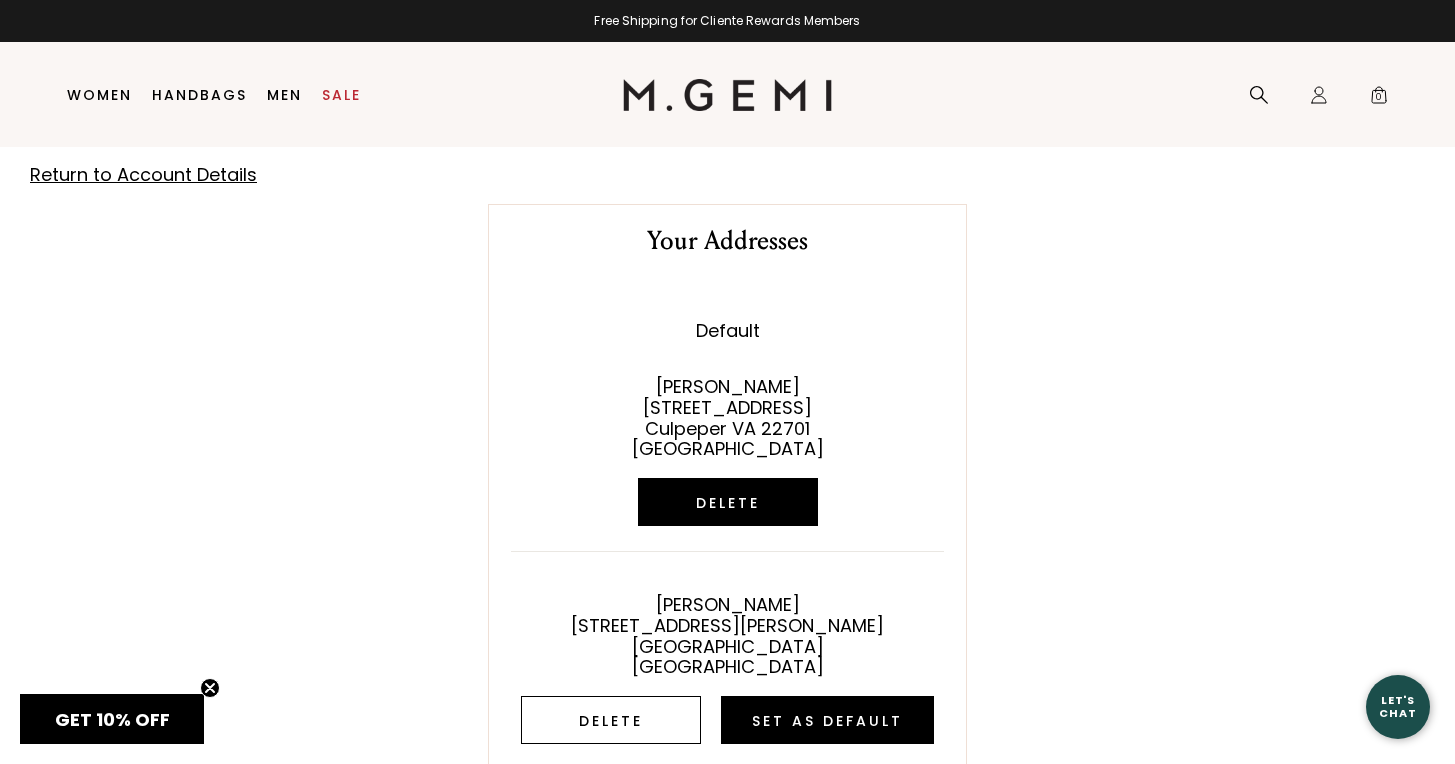 click on "Delete" at bounding box center (611, 720) 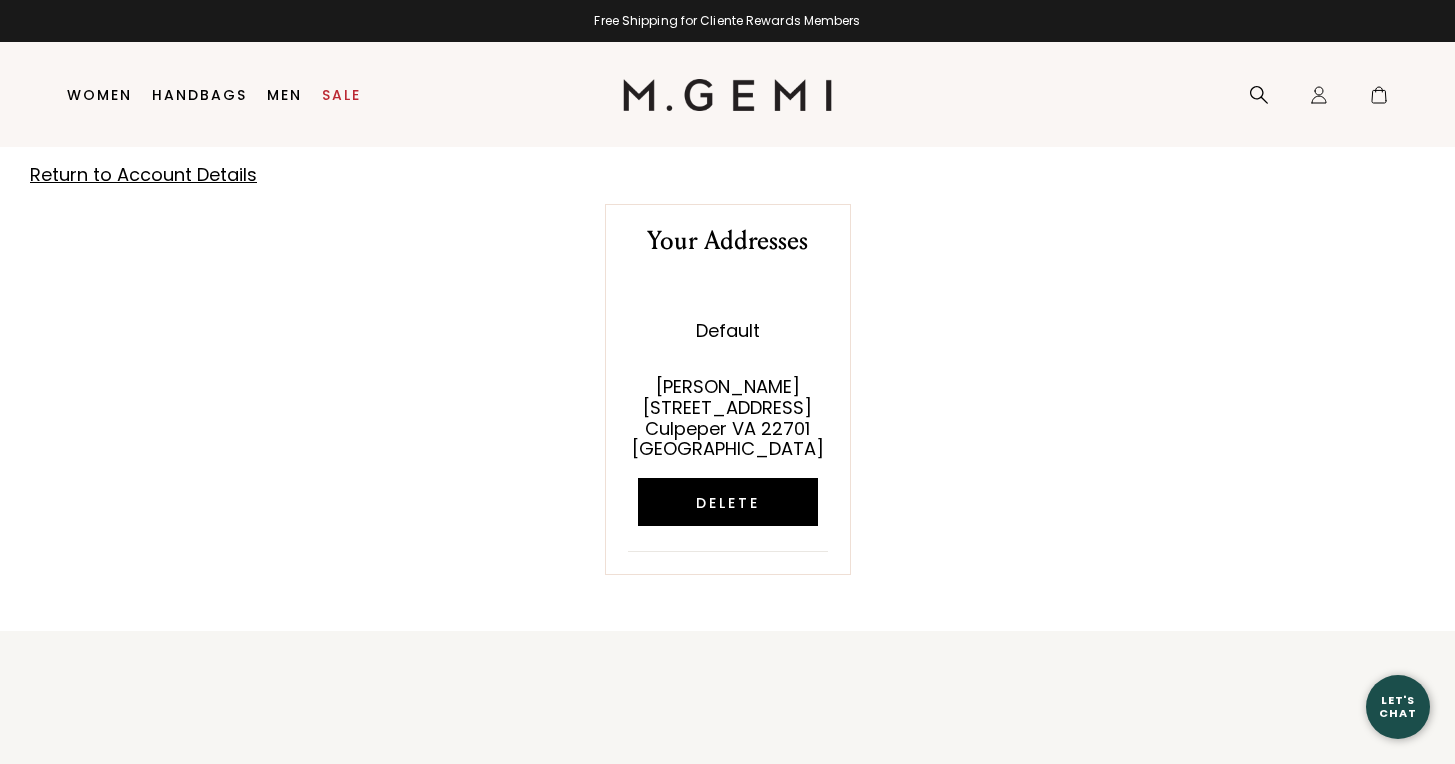 scroll, scrollTop: 0, scrollLeft: 0, axis: both 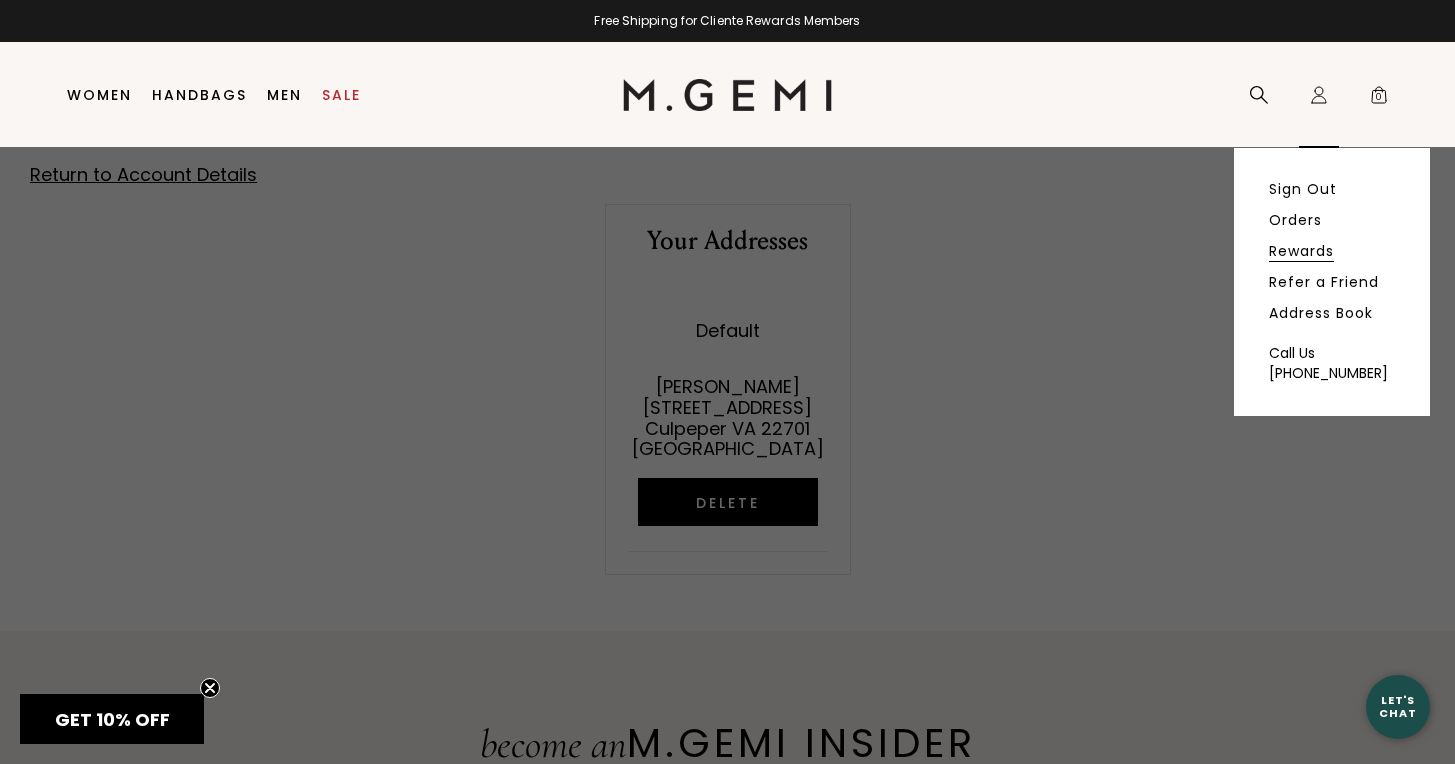 click on "Rewards" at bounding box center (1301, 251) 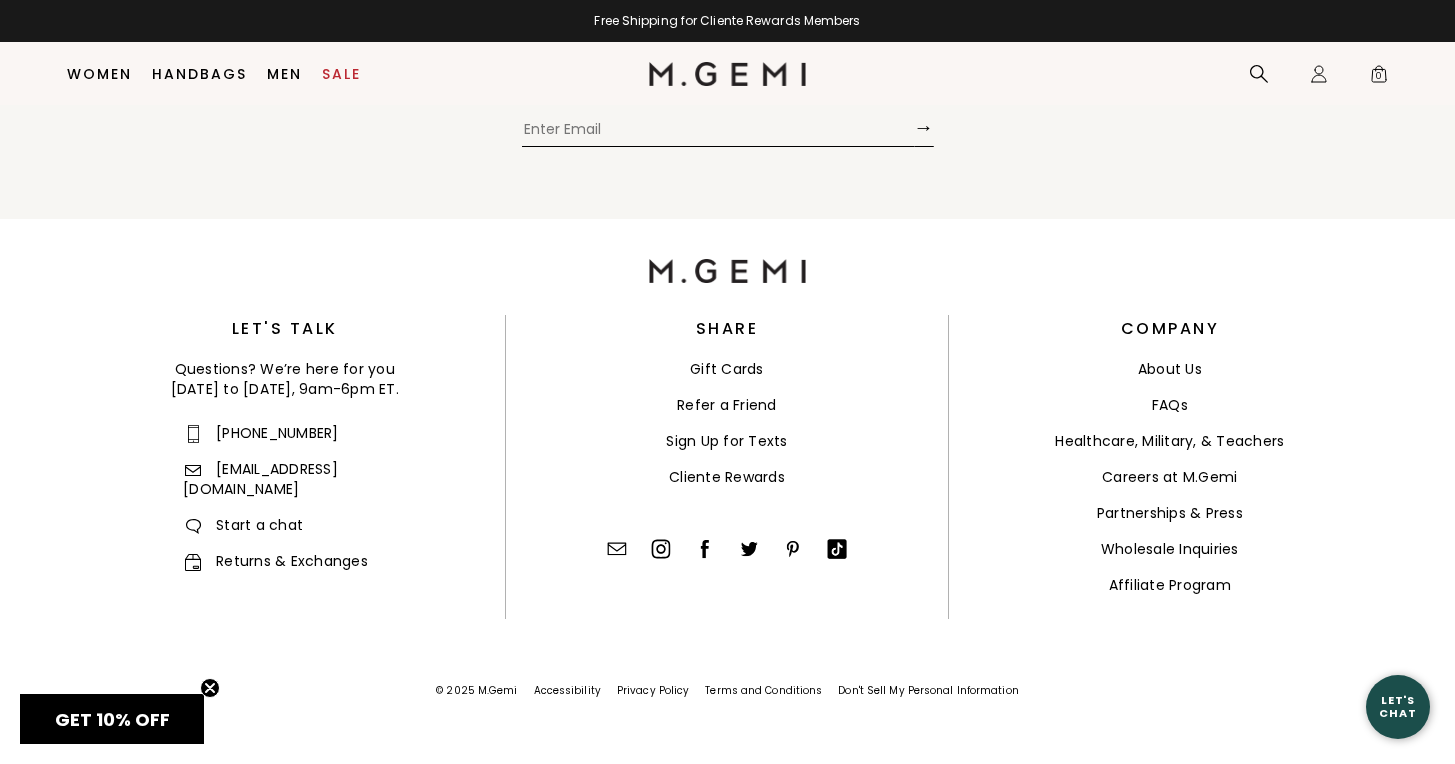 scroll, scrollTop: 0, scrollLeft: 0, axis: both 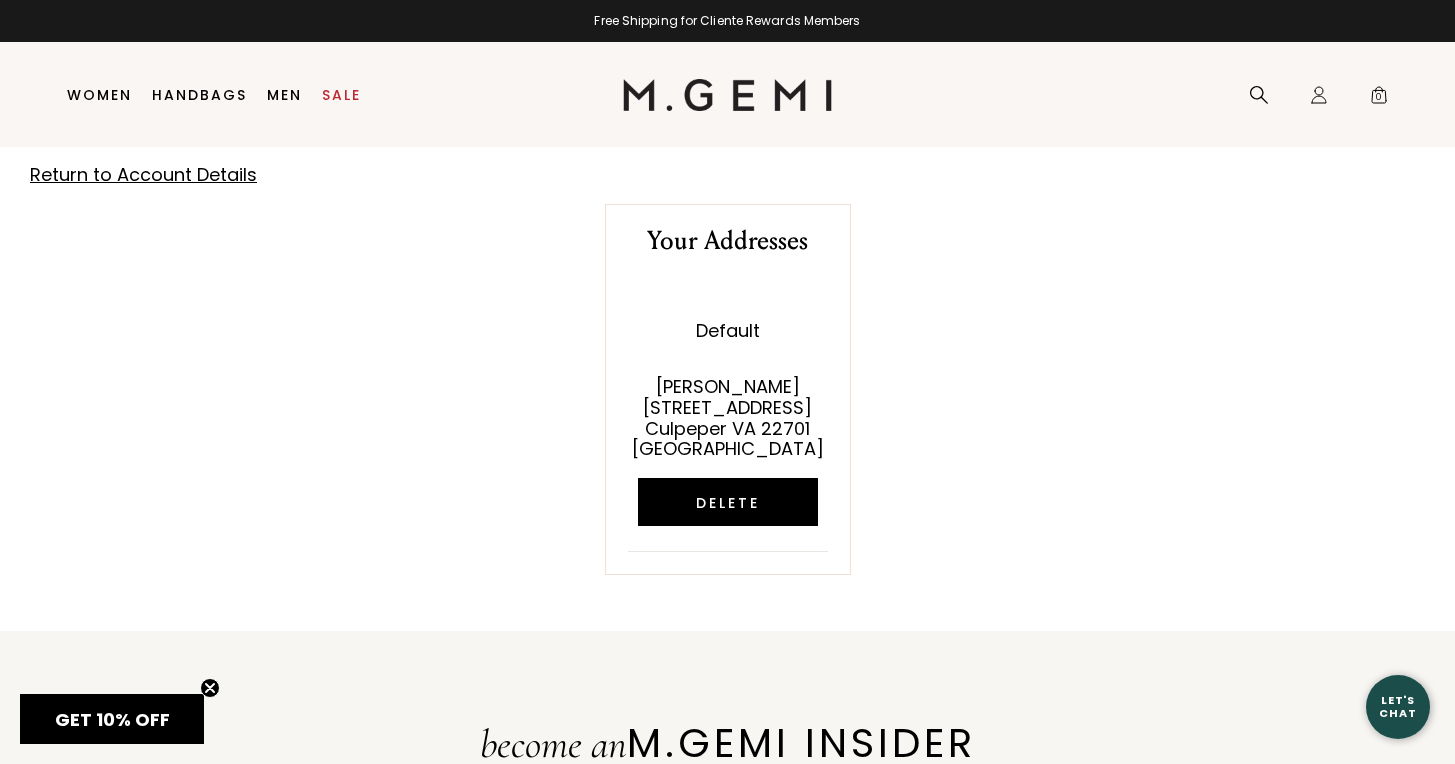 click on "Return to Account Details" at bounding box center (143, 174) 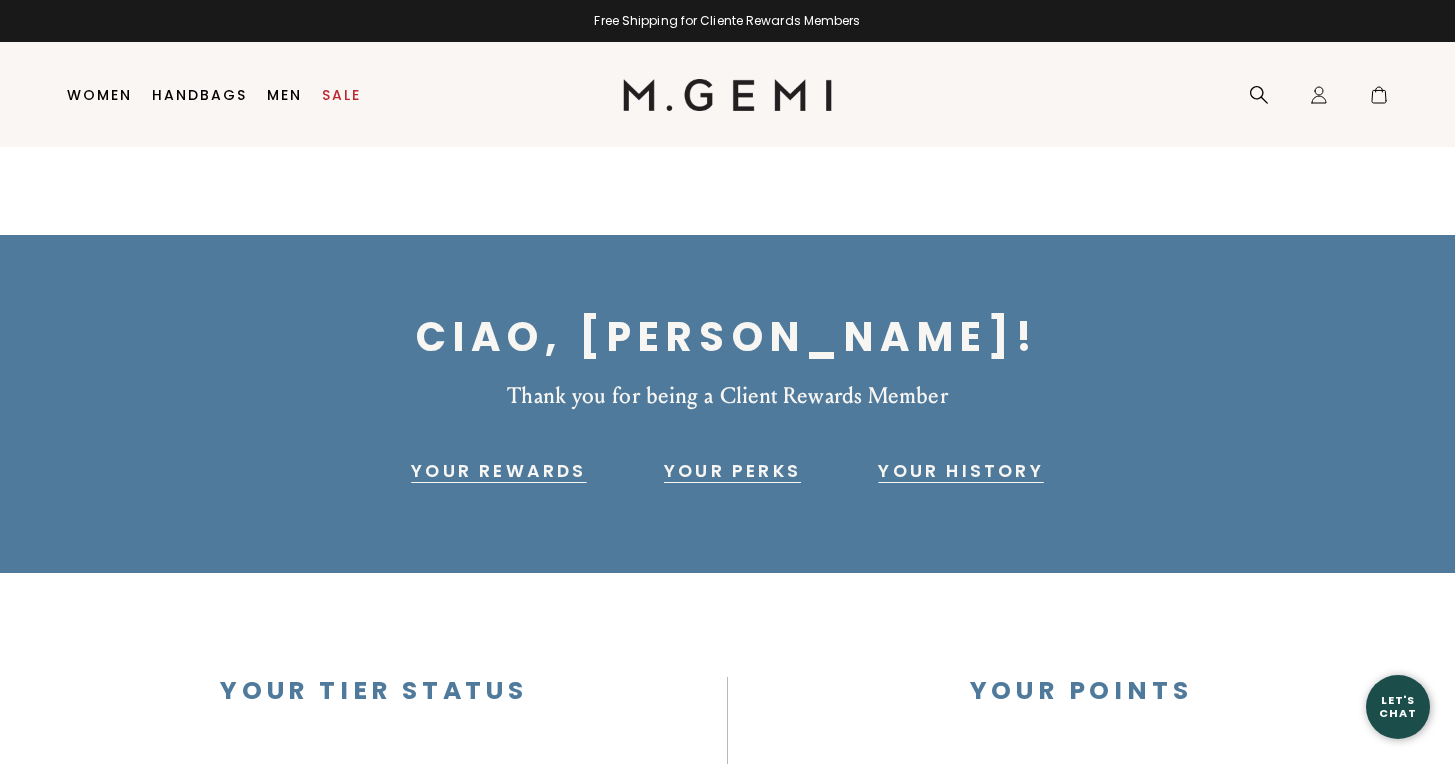 scroll, scrollTop: 0, scrollLeft: 0, axis: both 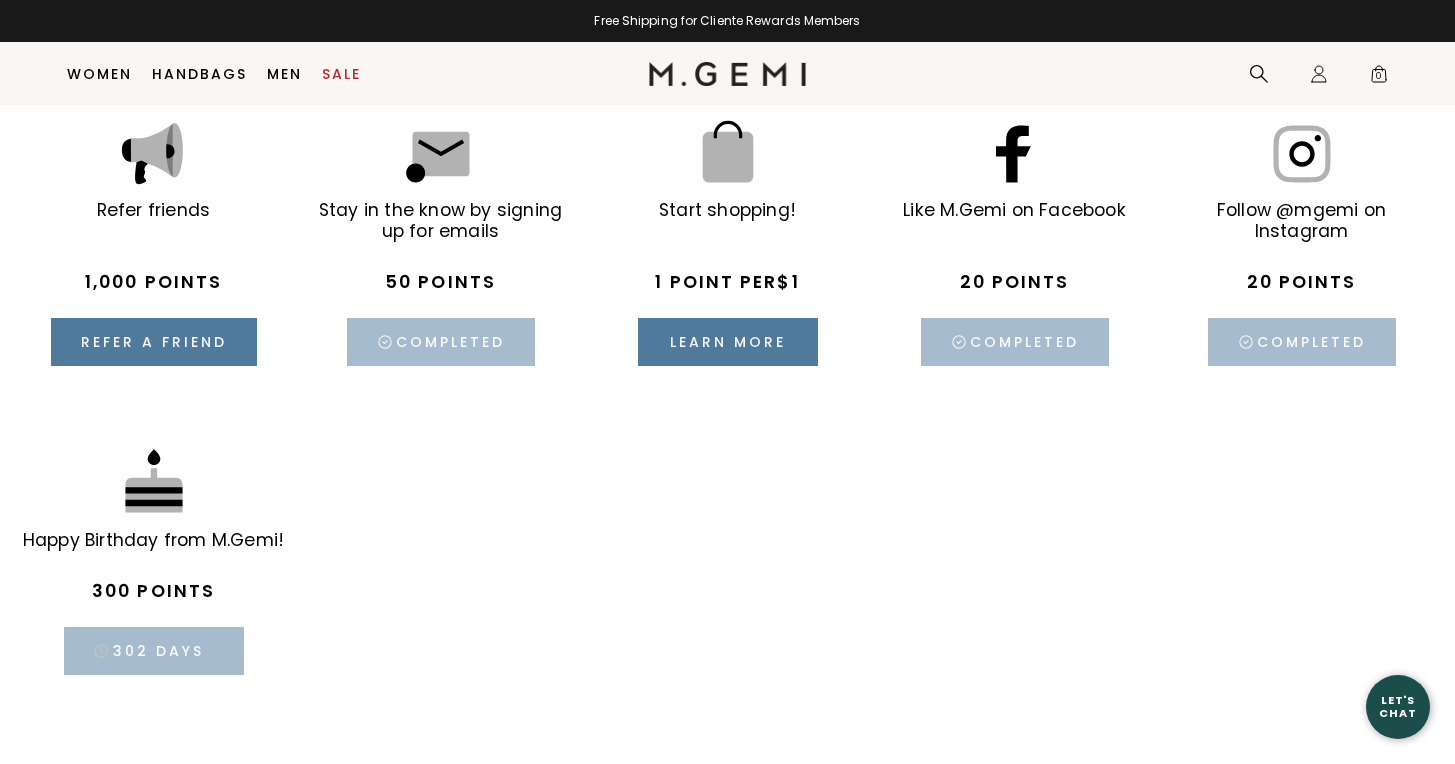 click on "302 days" at bounding box center (154, 651) 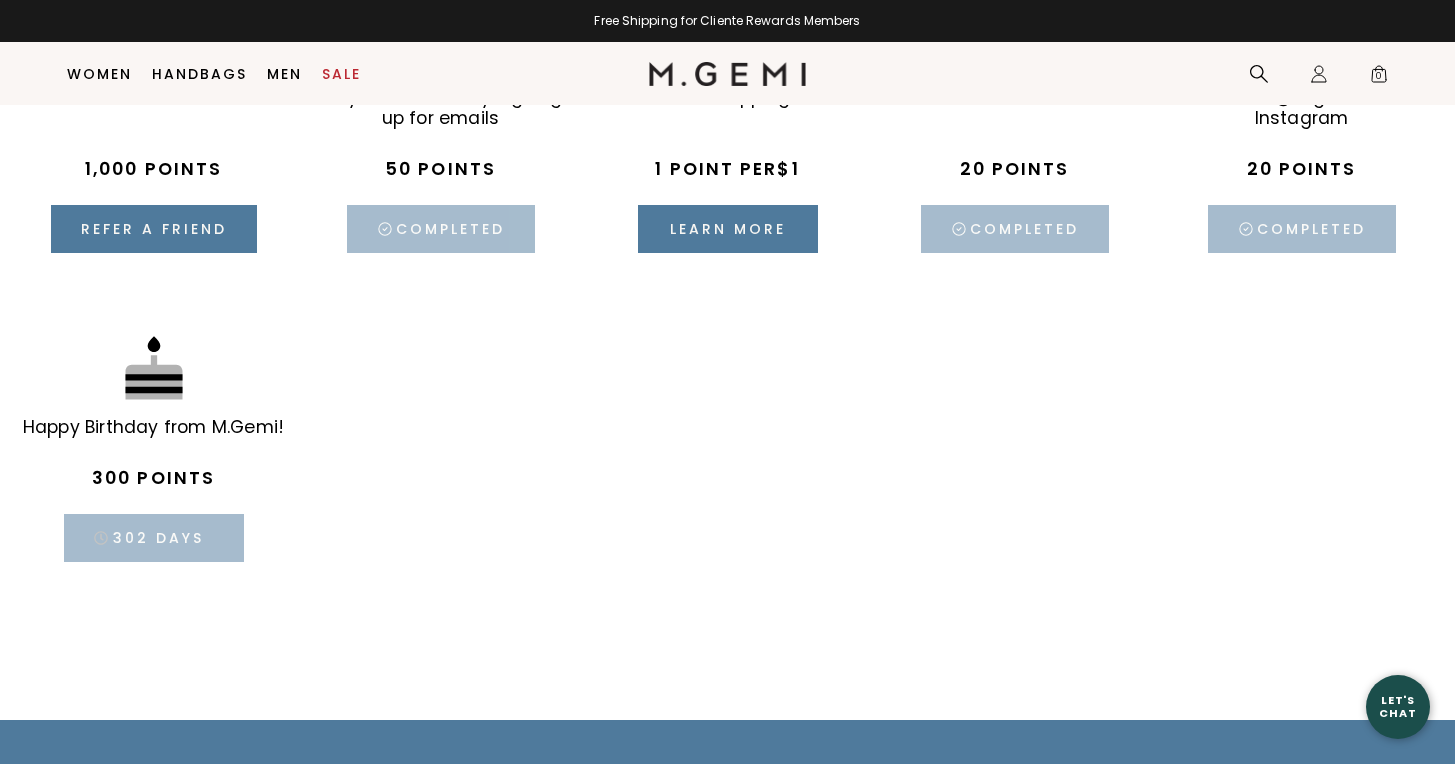 scroll, scrollTop: 3165, scrollLeft: 0, axis: vertical 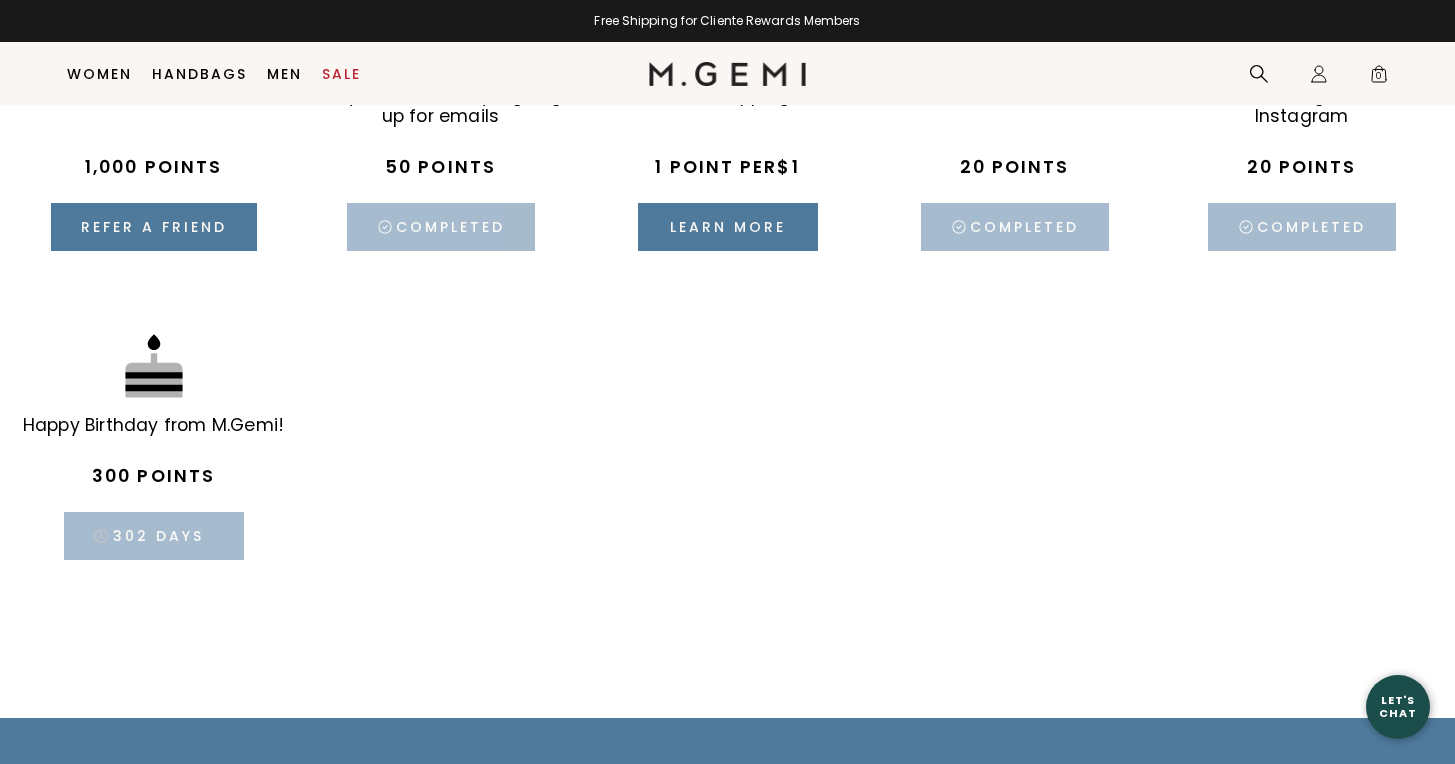 click at bounding box center [154, 369] 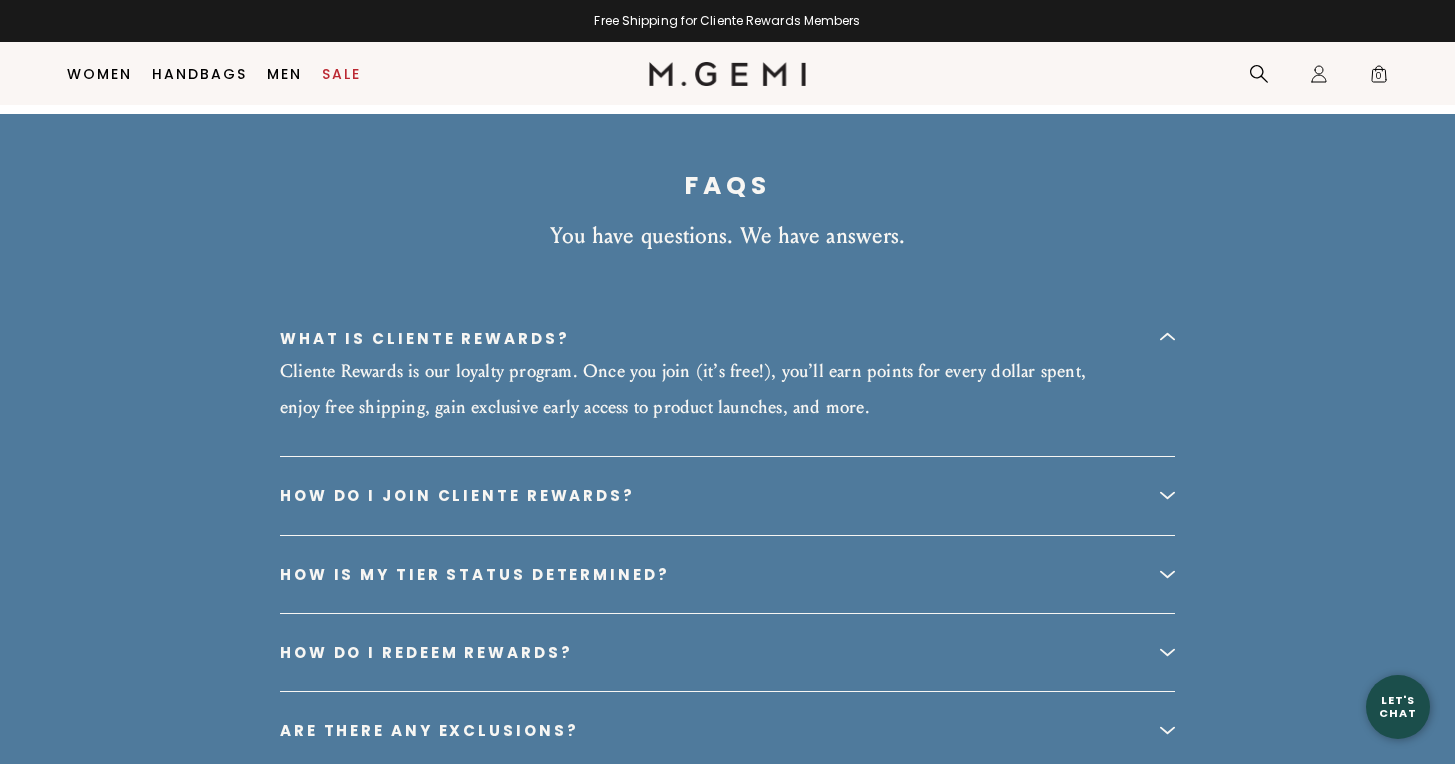scroll, scrollTop: 3767, scrollLeft: 0, axis: vertical 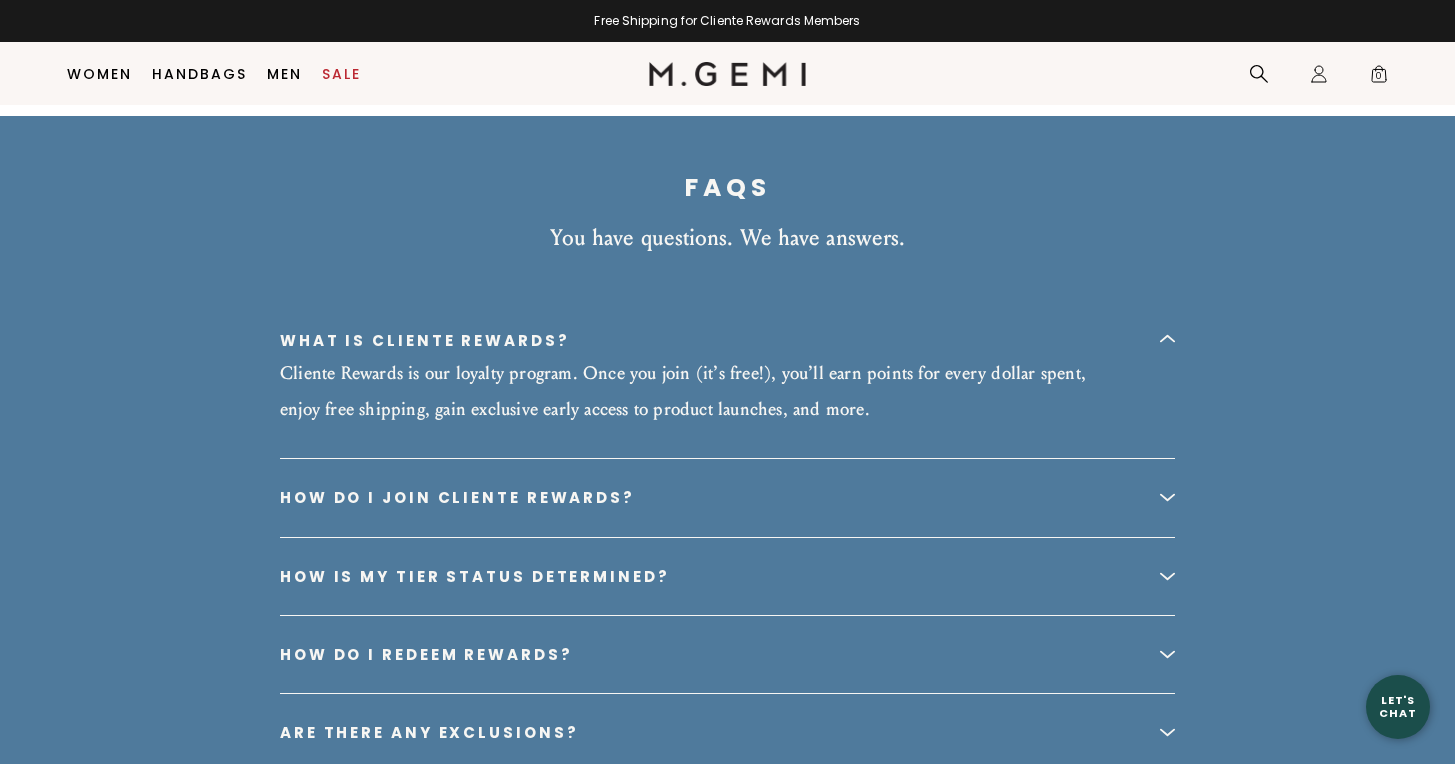 click at bounding box center [1167, 653] 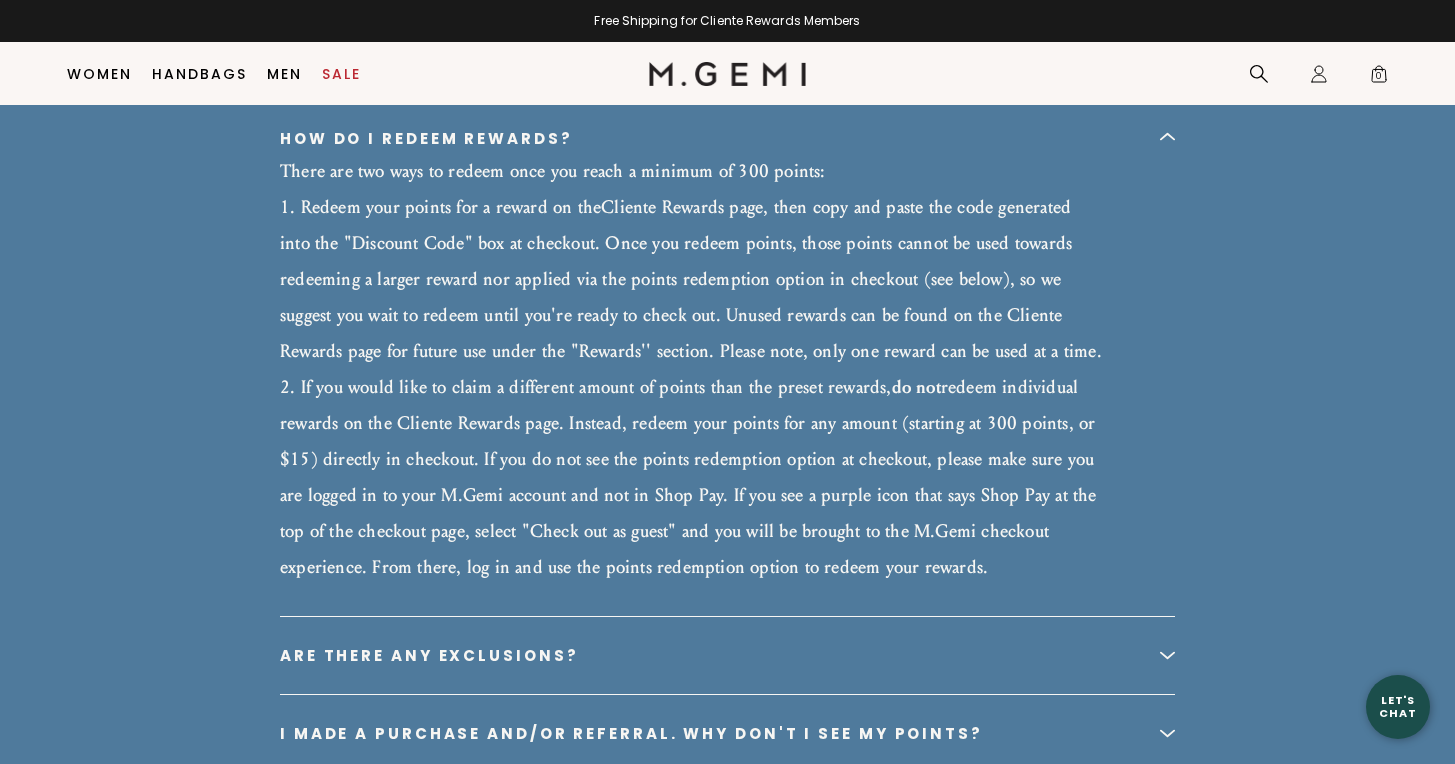 scroll, scrollTop: 4209, scrollLeft: 0, axis: vertical 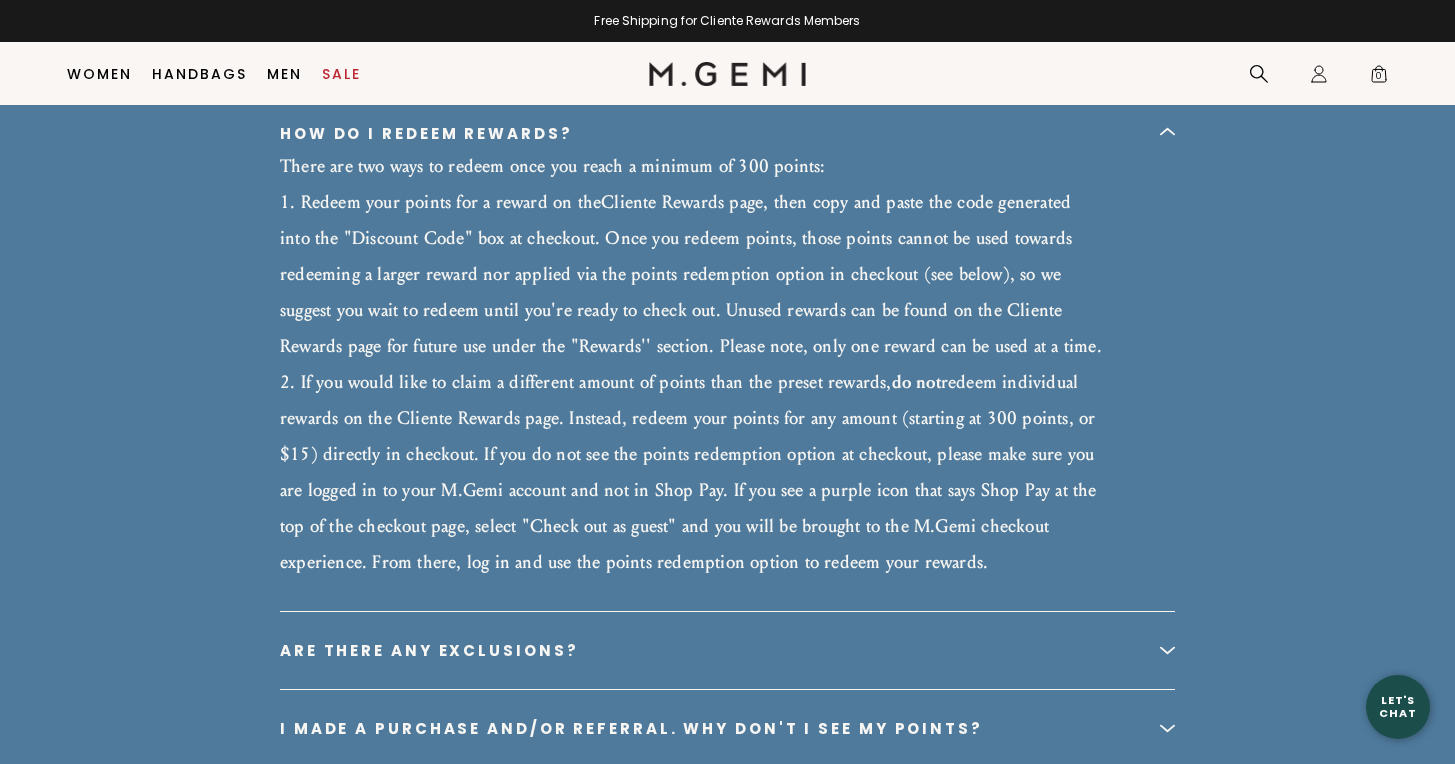 click at bounding box center (1167, 649) 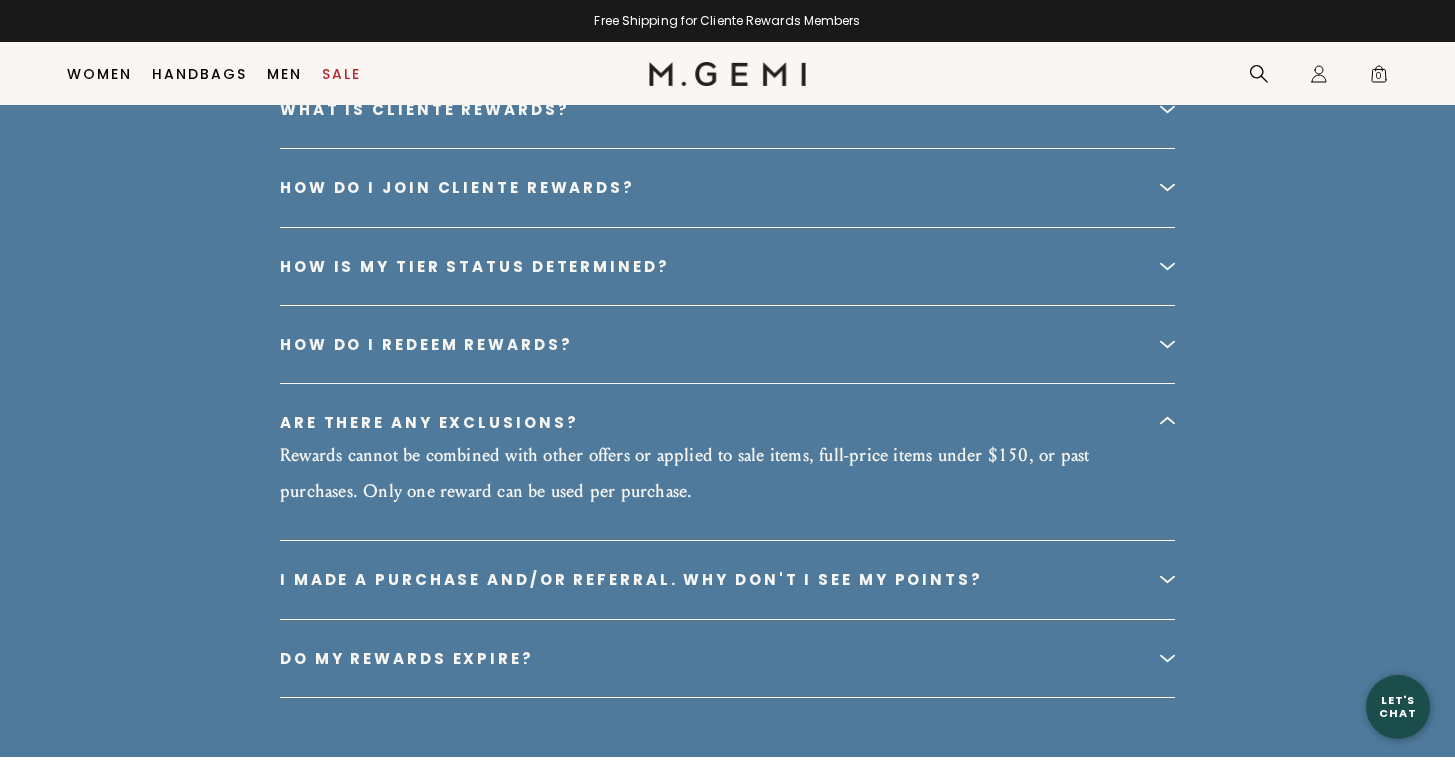 scroll, scrollTop: 4005, scrollLeft: 0, axis: vertical 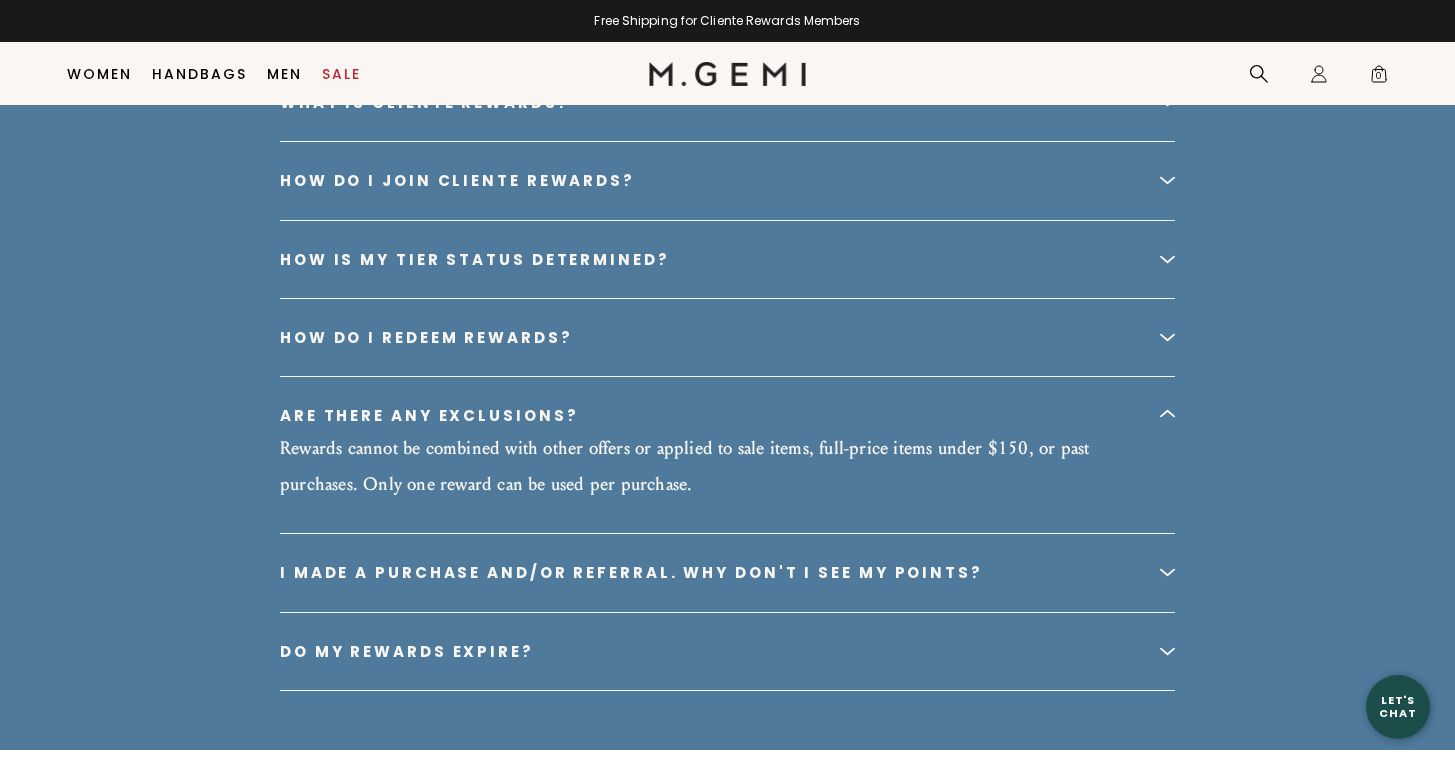 click at bounding box center (1167, 650) 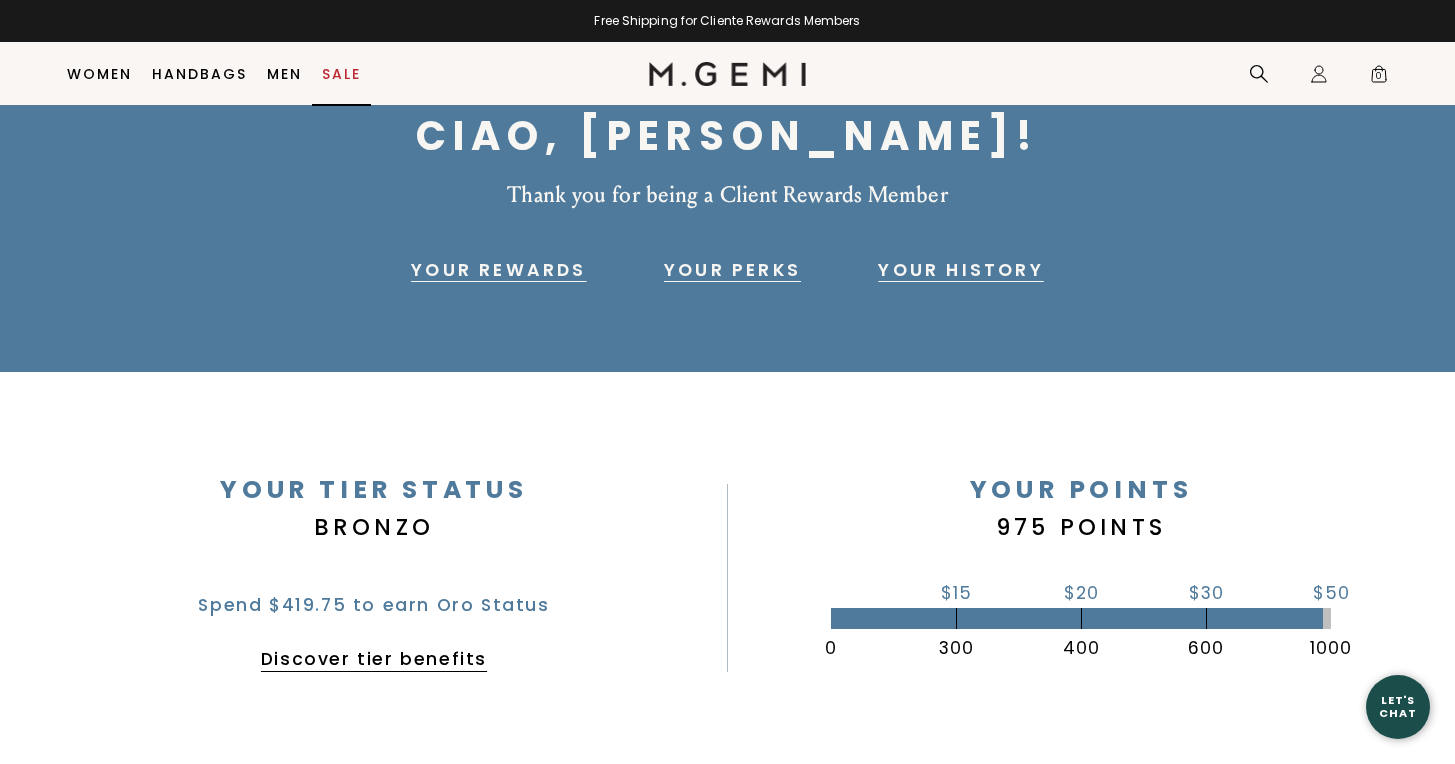scroll, scrollTop: 0, scrollLeft: 0, axis: both 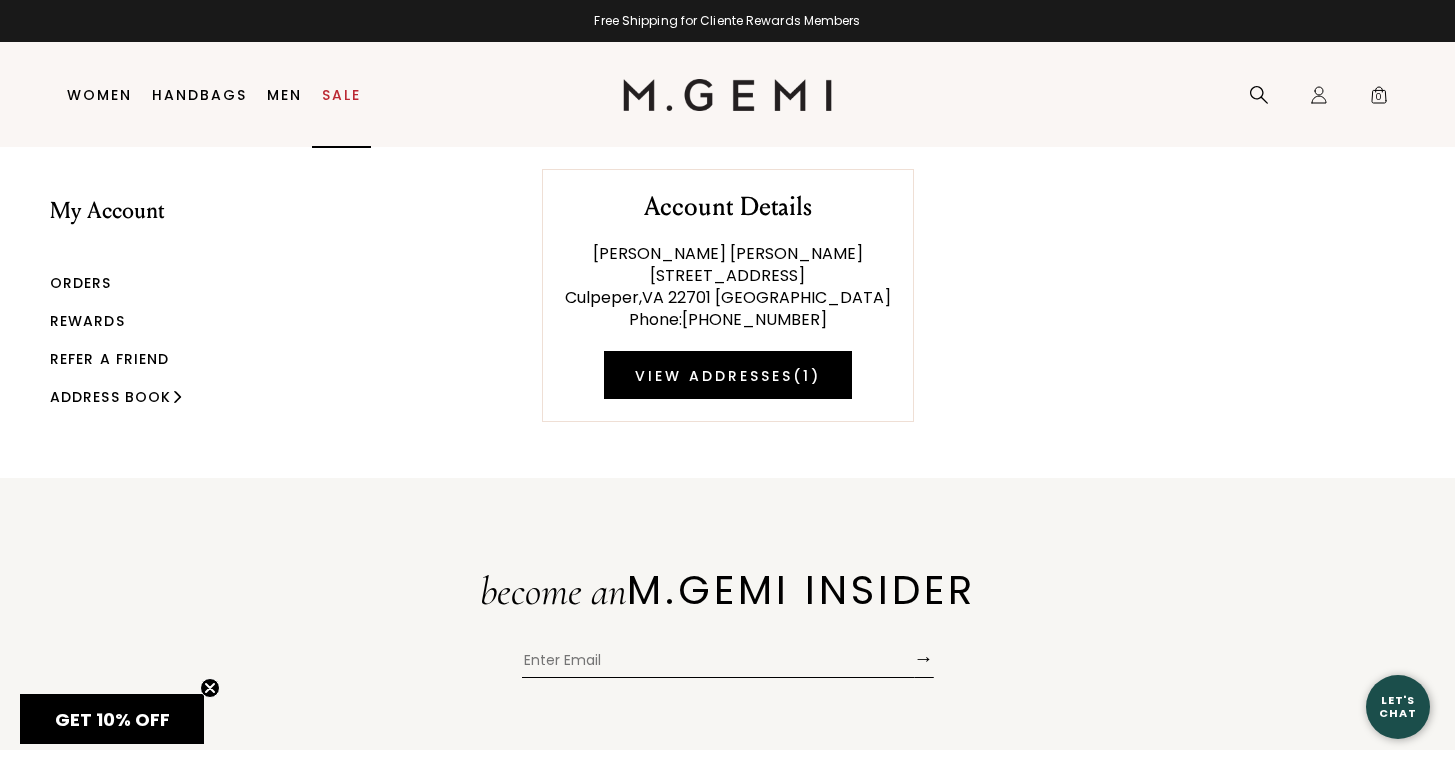 click on "Sale" at bounding box center (341, 95) 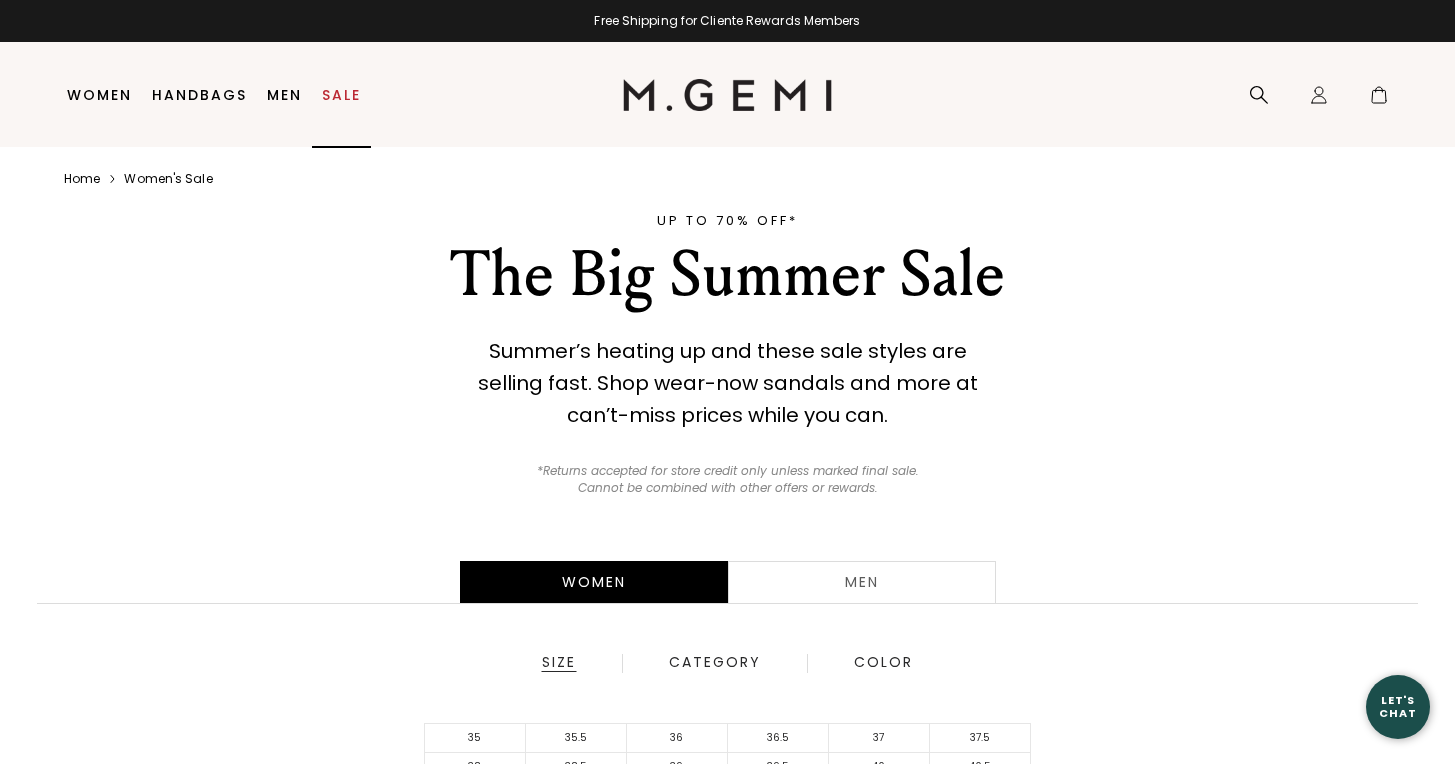 scroll, scrollTop: 0, scrollLeft: 0, axis: both 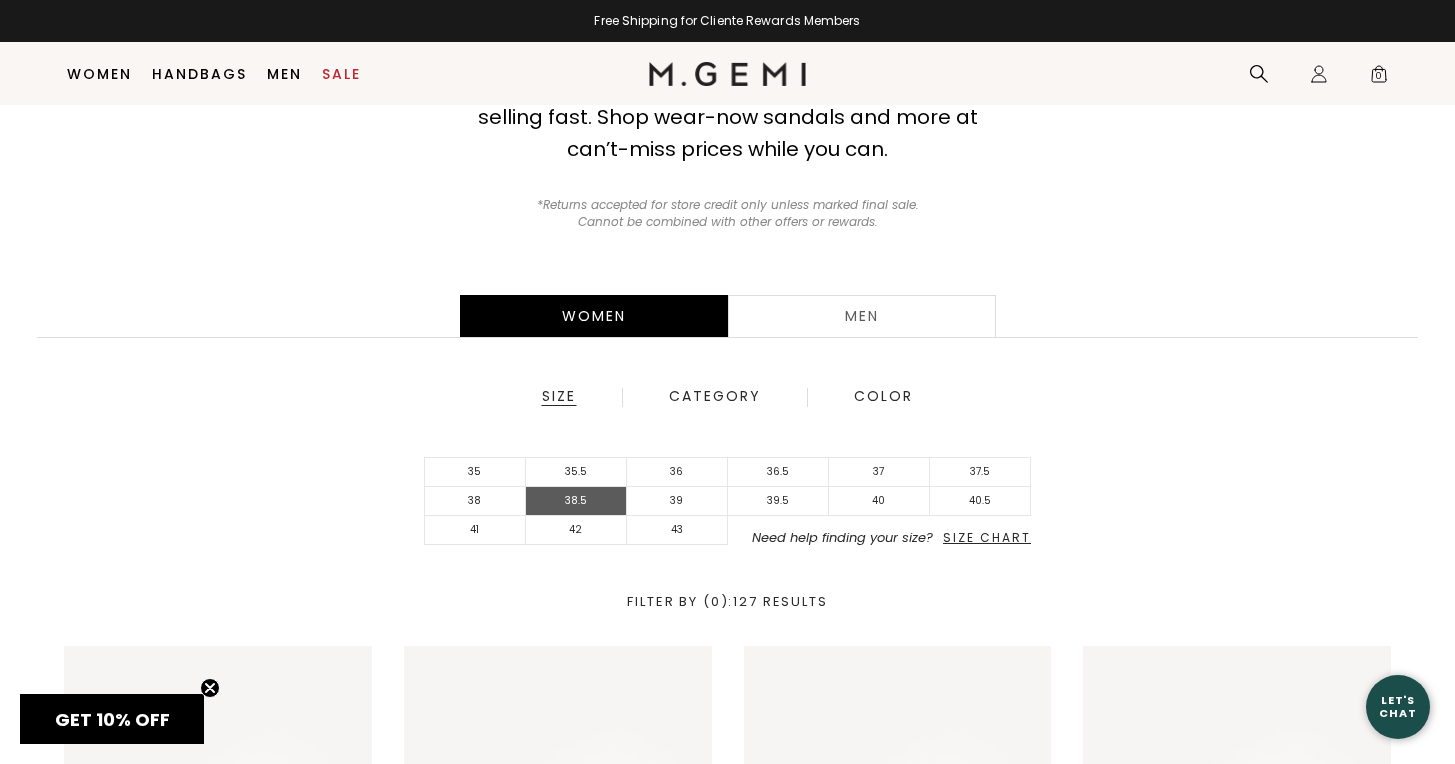 click on "38.5" at bounding box center (576, 501) 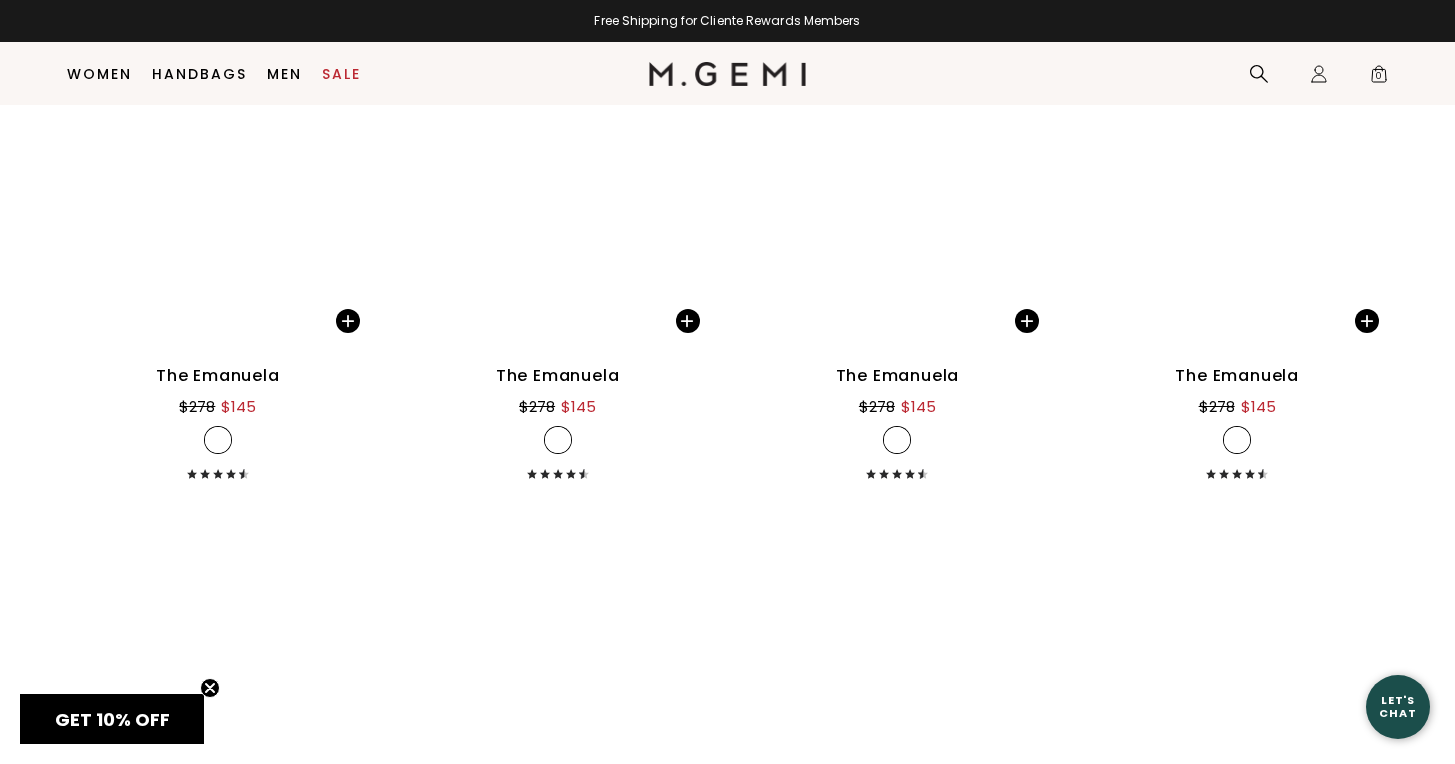 scroll, scrollTop: 8763, scrollLeft: 0, axis: vertical 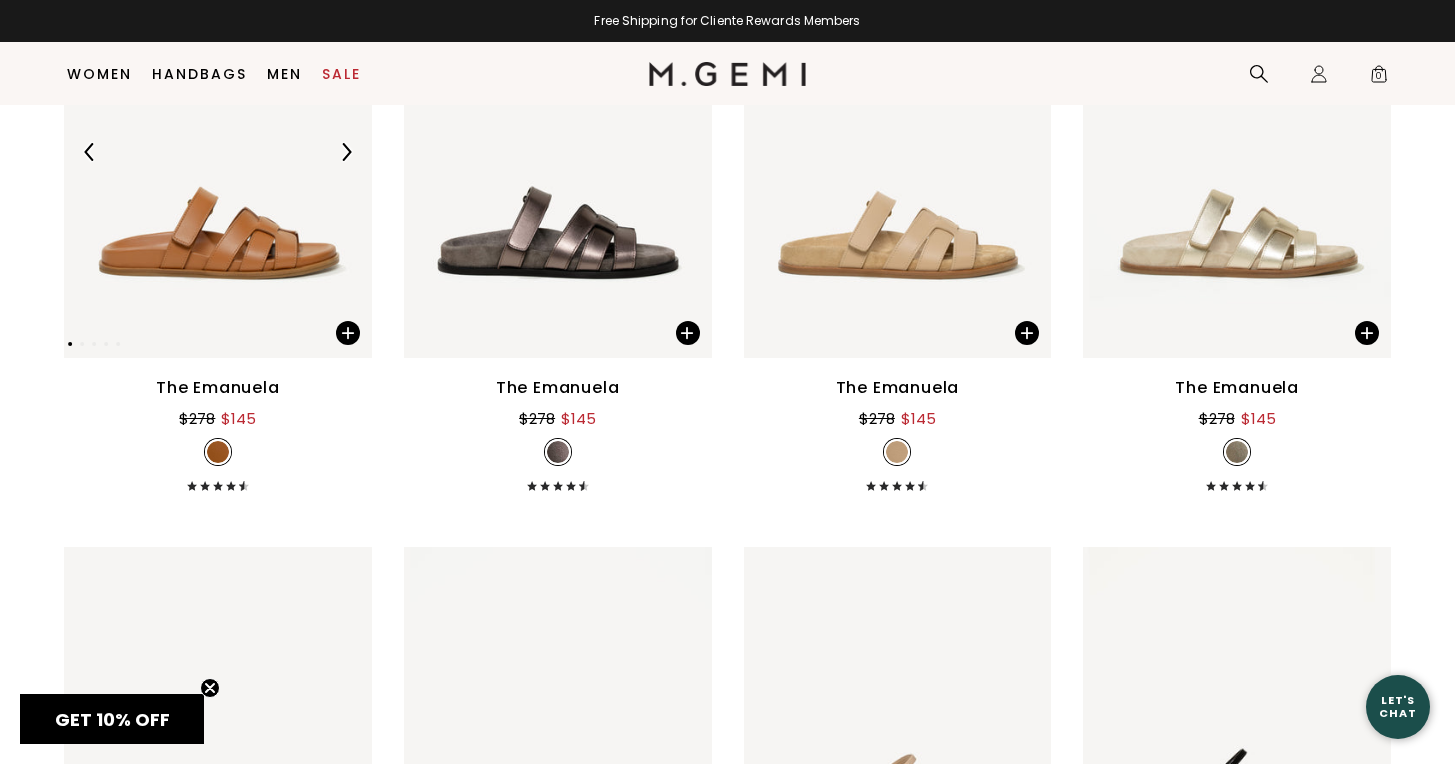 click at bounding box center (218, 152) 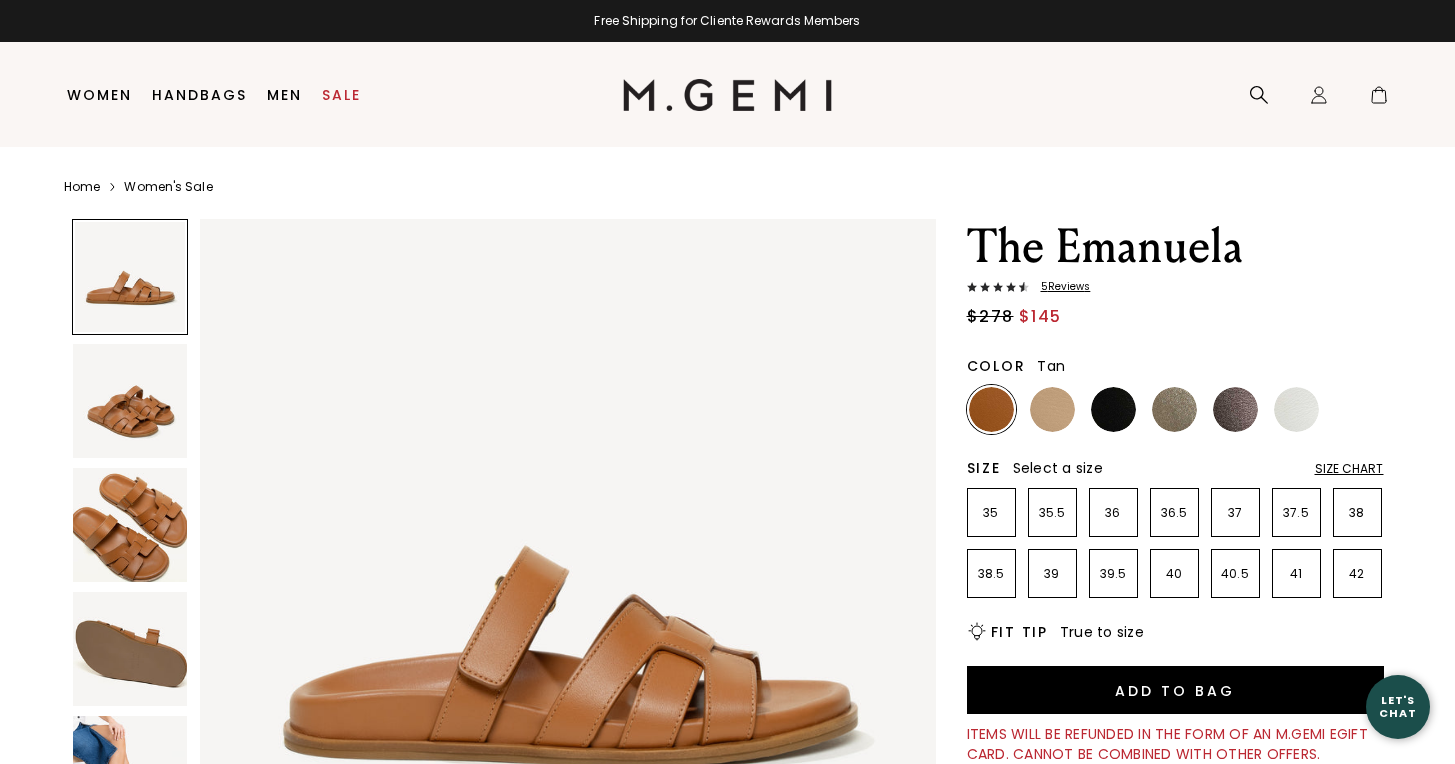 scroll, scrollTop: 0, scrollLeft: 0, axis: both 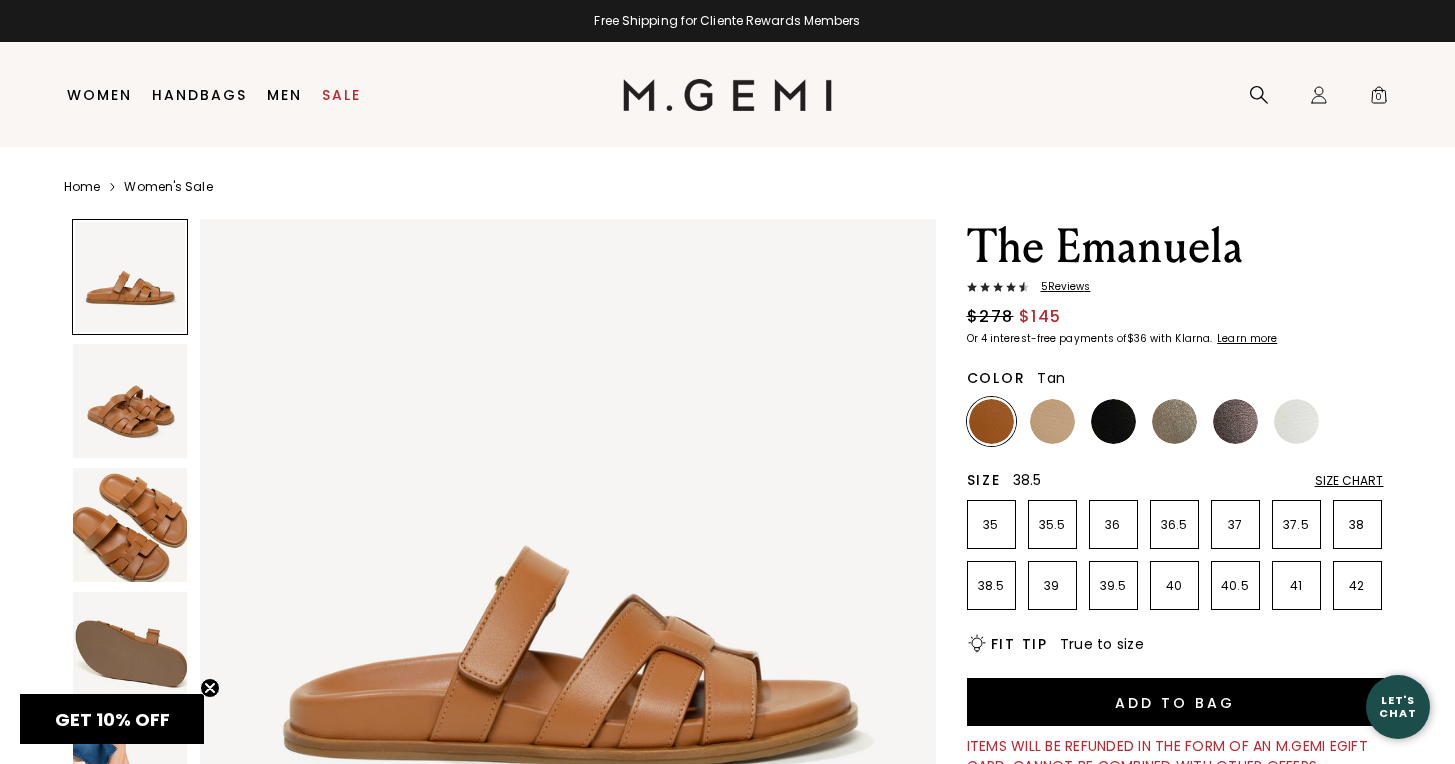 click on "38.5" at bounding box center [991, 586] 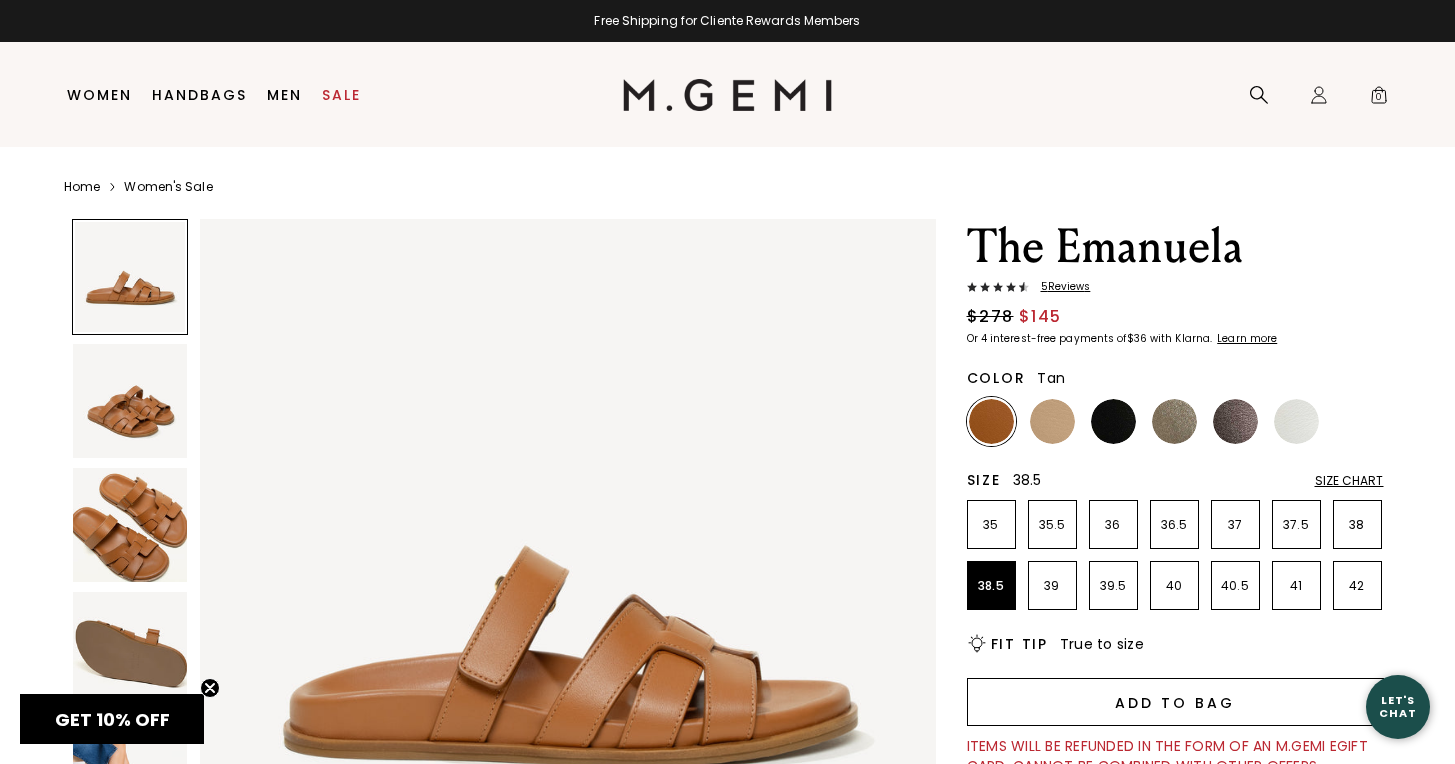 click on "Add to Bag" at bounding box center (1175, 702) 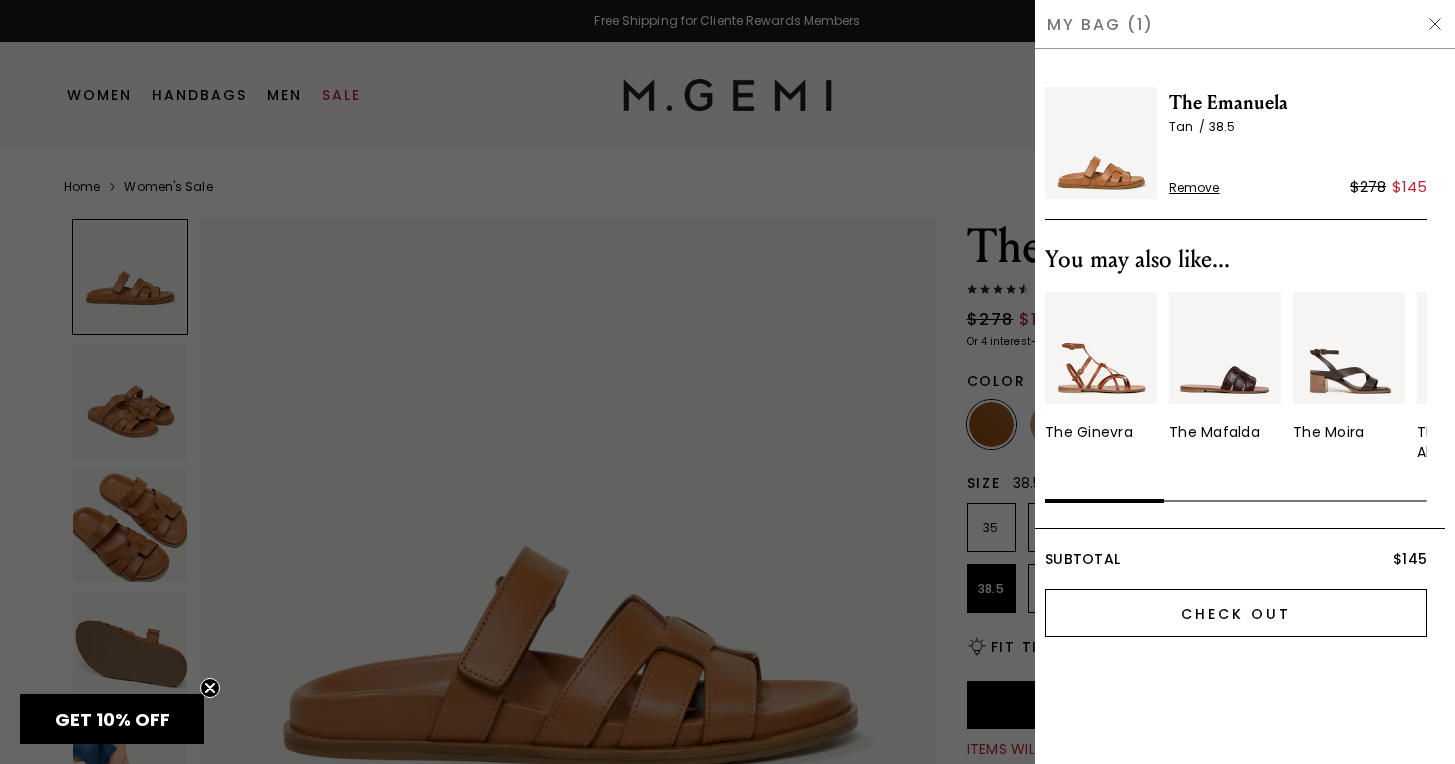 click on "Check Out" at bounding box center (1236, 613) 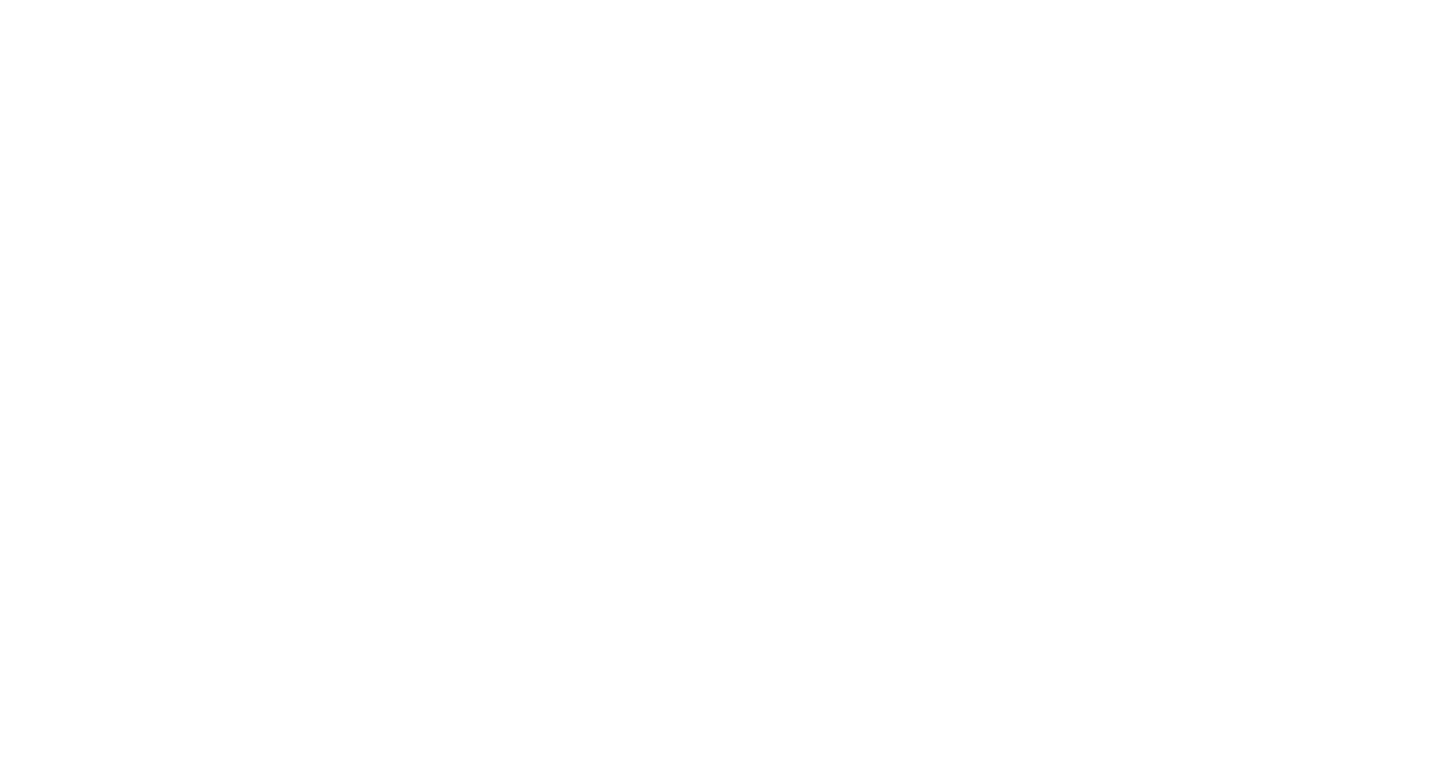 scroll, scrollTop: 0, scrollLeft: 0, axis: both 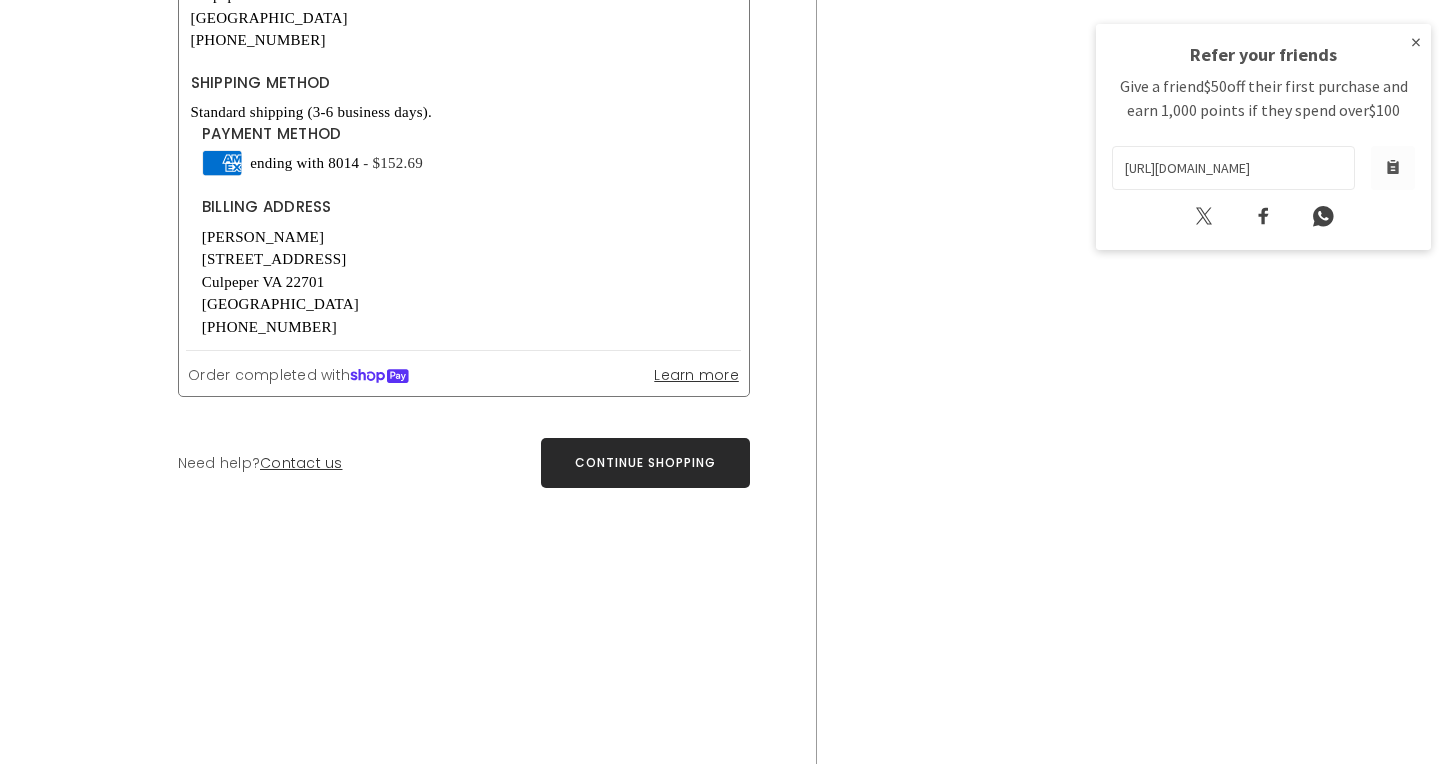 click on "Continue shopping" at bounding box center [645, 462] 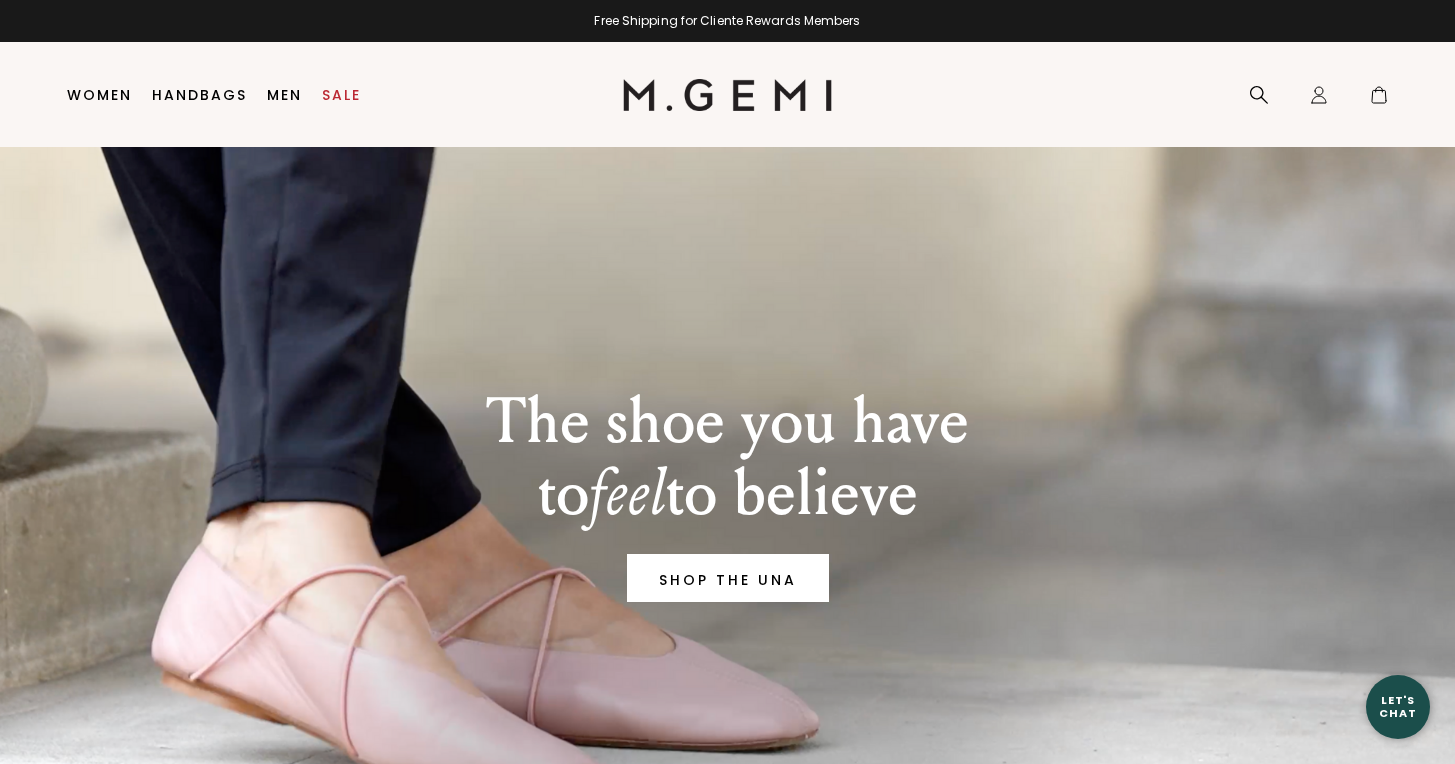 scroll, scrollTop: 0, scrollLeft: 0, axis: both 